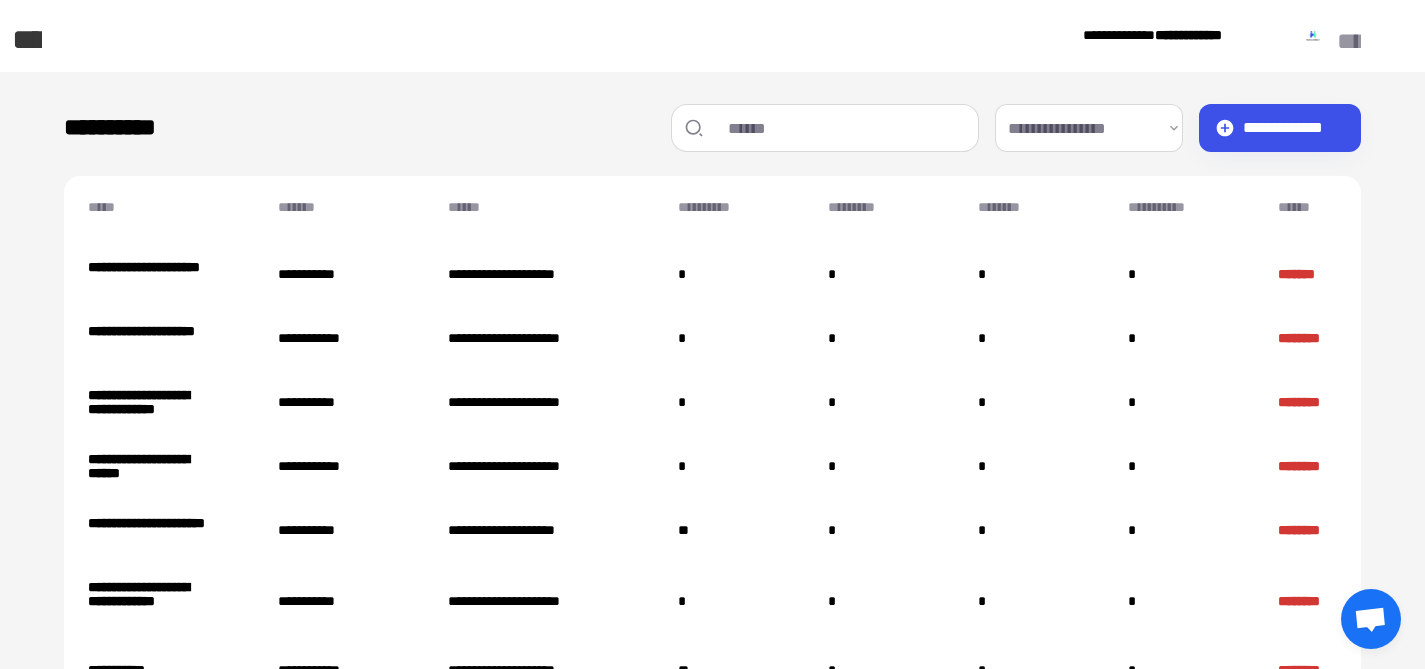 scroll, scrollTop: 0, scrollLeft: 0, axis: both 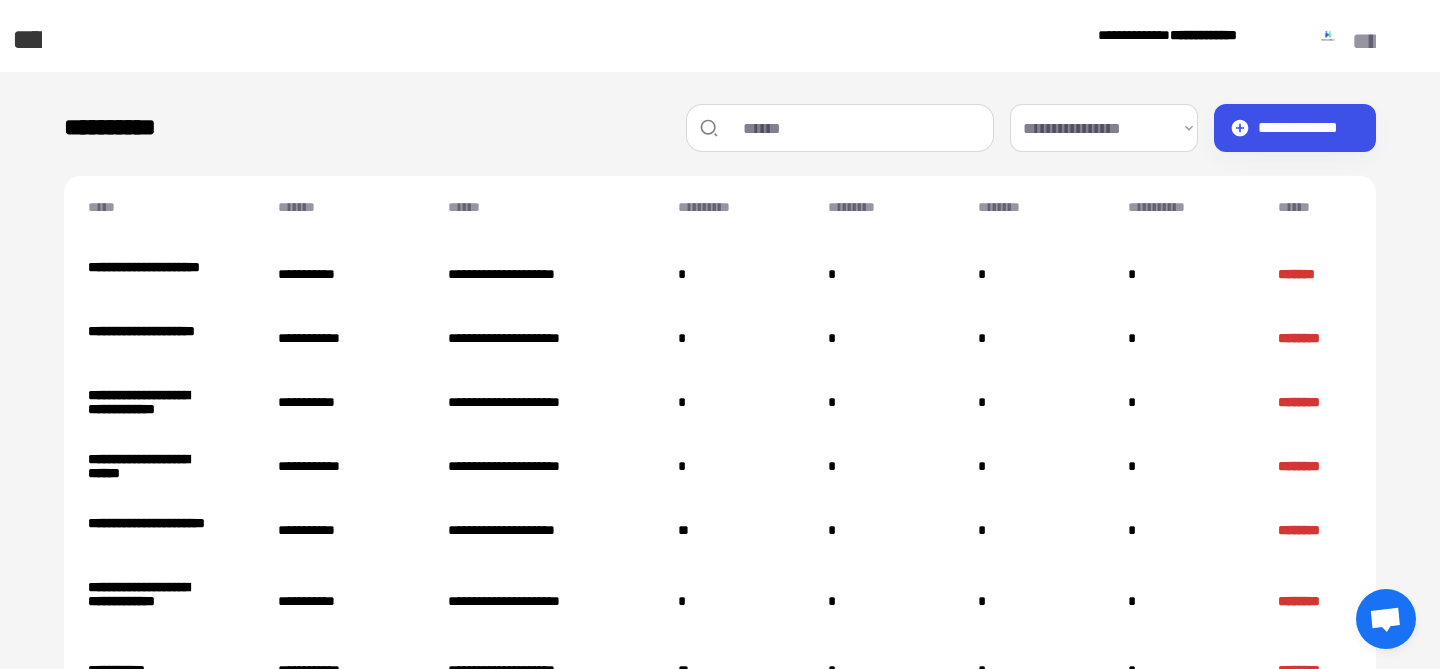 click on "****" 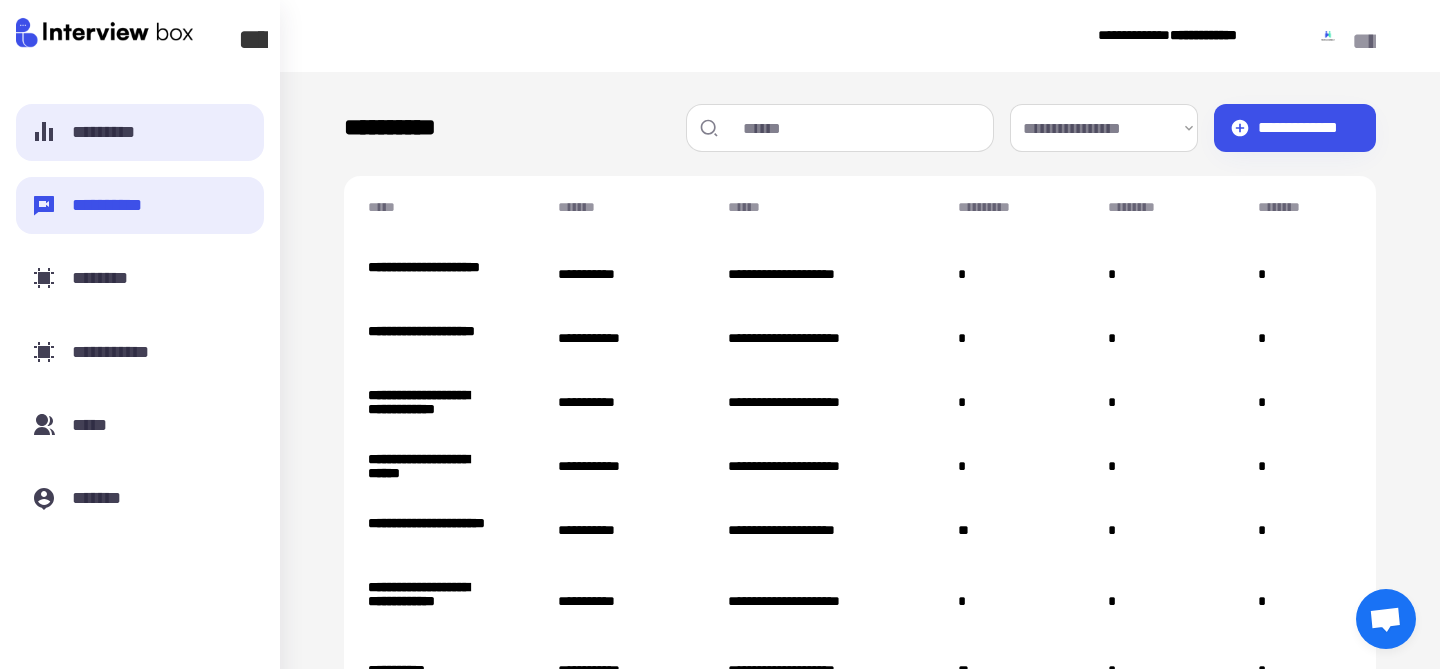 click on "*********" at bounding box center [116, 132] 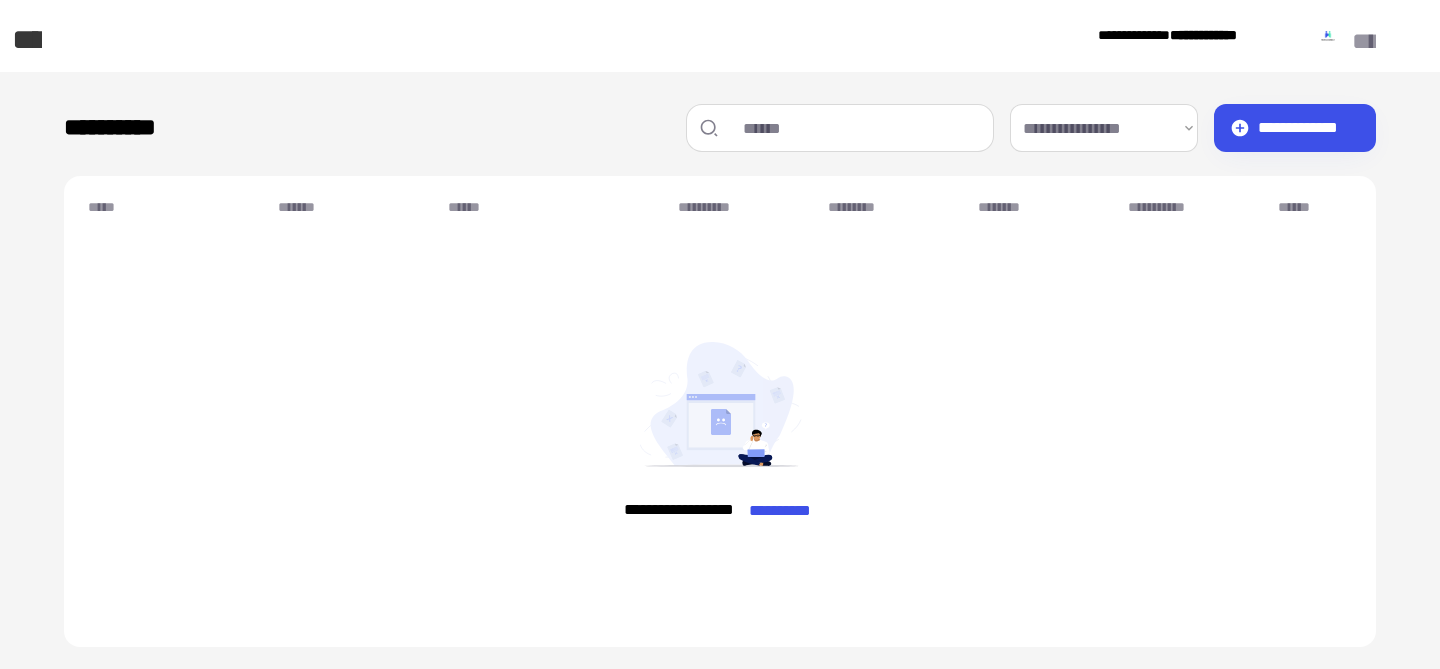 scroll, scrollTop: 0, scrollLeft: 0, axis: both 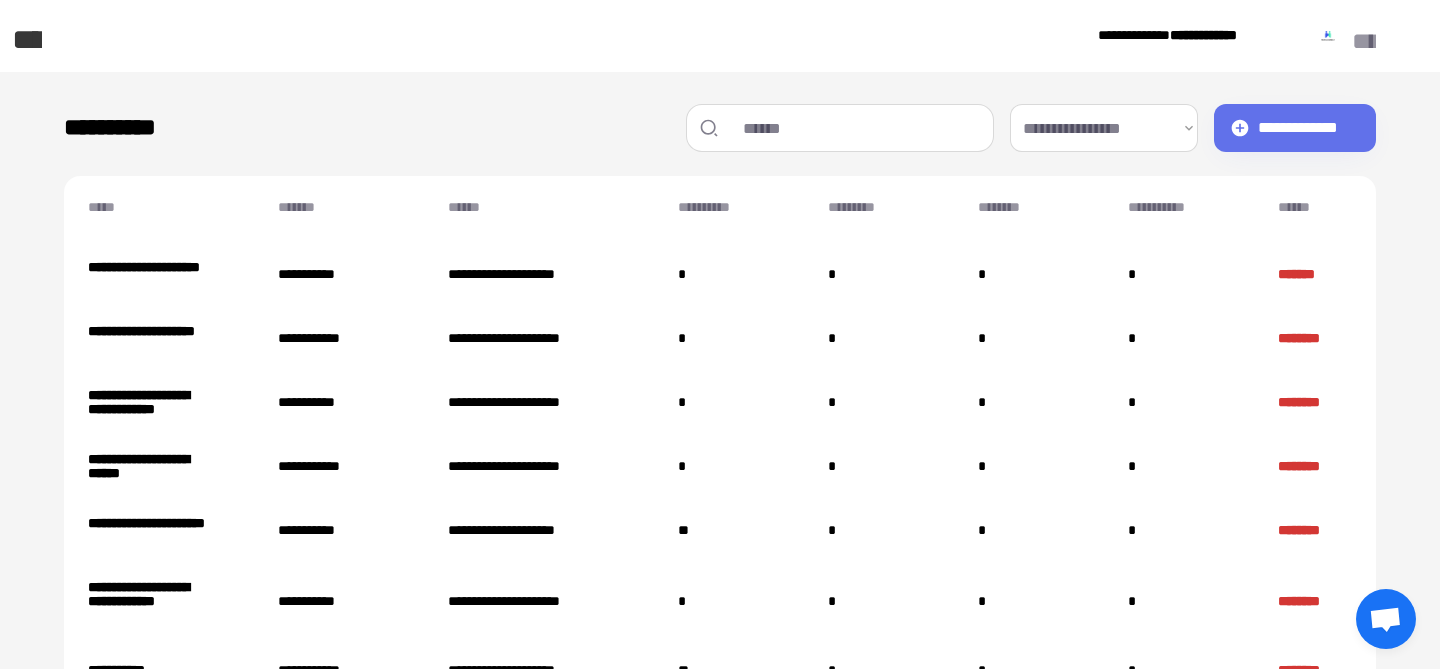 click on "**********" at bounding box center [1309, 128] 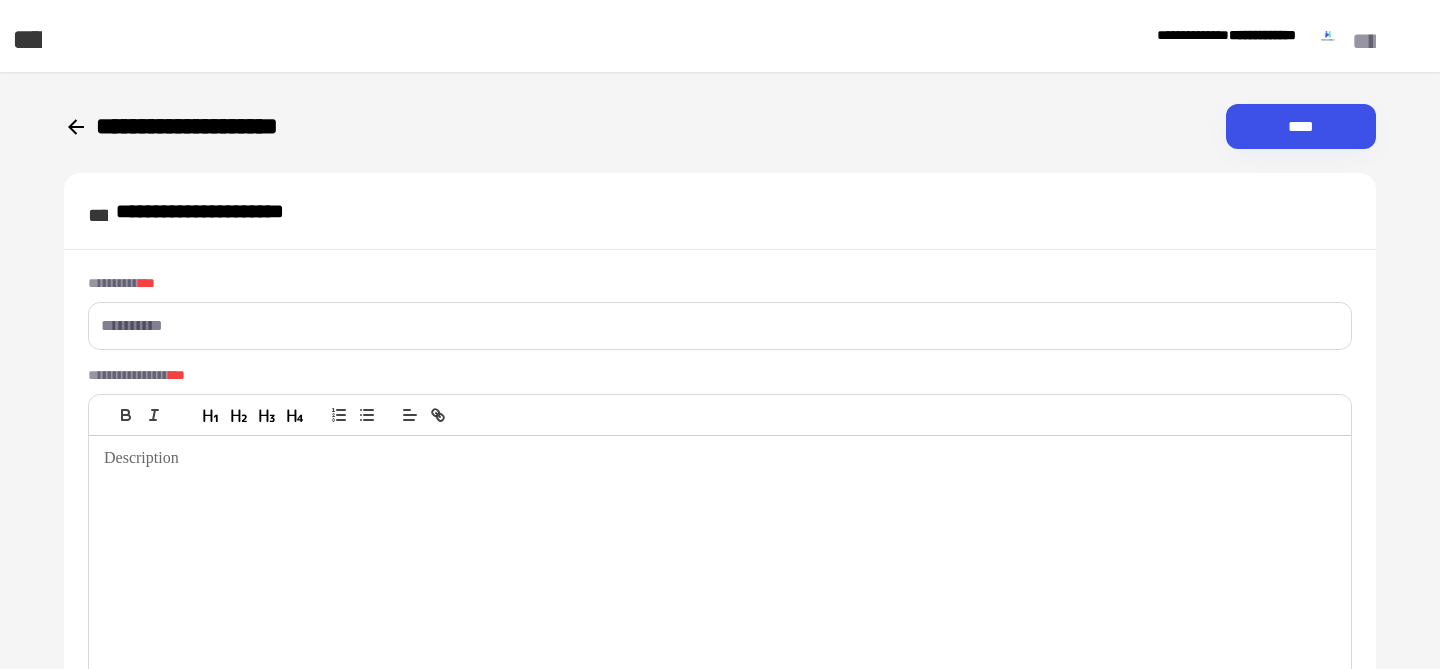 select on "********" 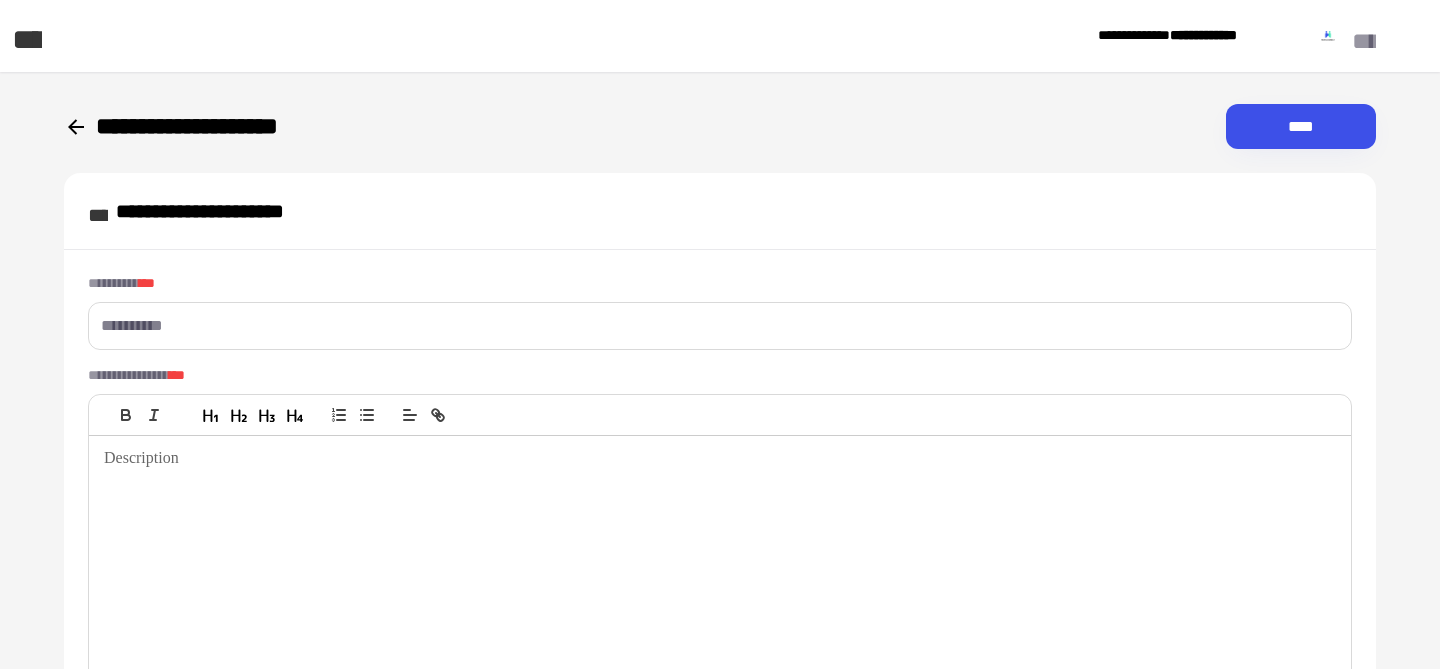 scroll, scrollTop: 0, scrollLeft: 0, axis: both 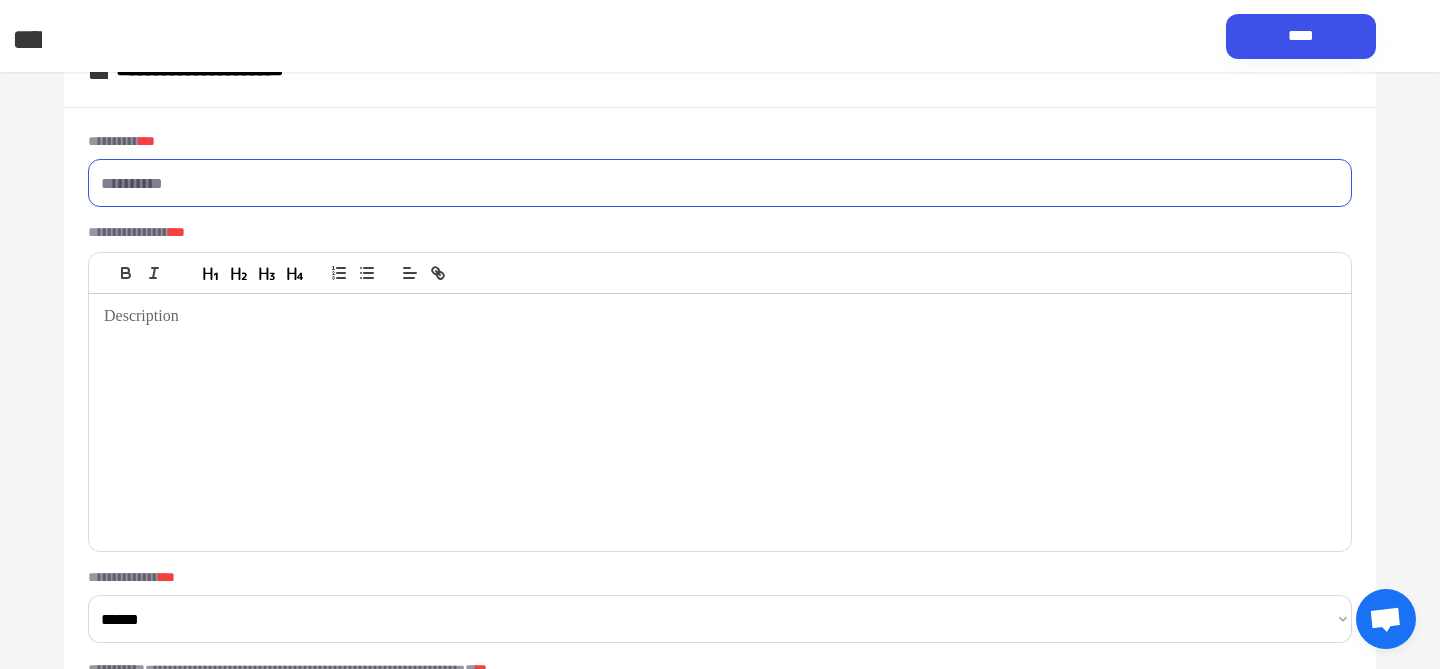 click at bounding box center (720, 183) 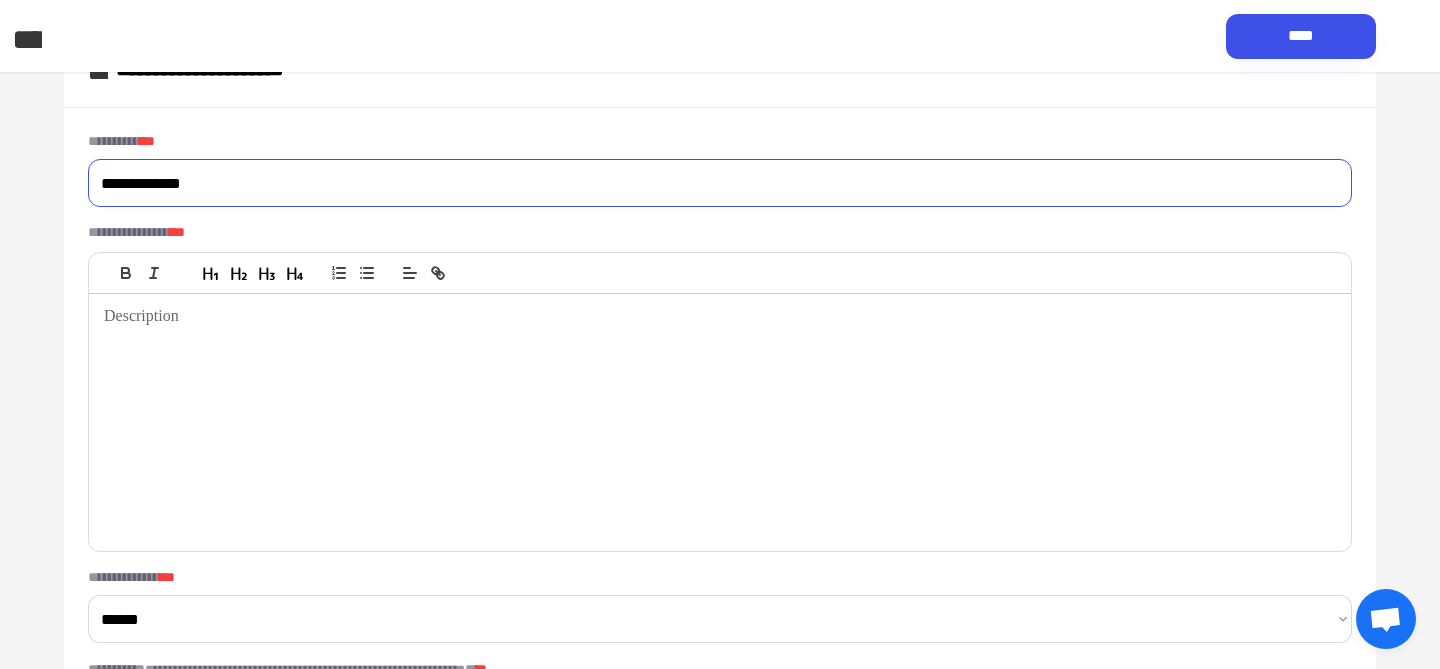 type on "**********" 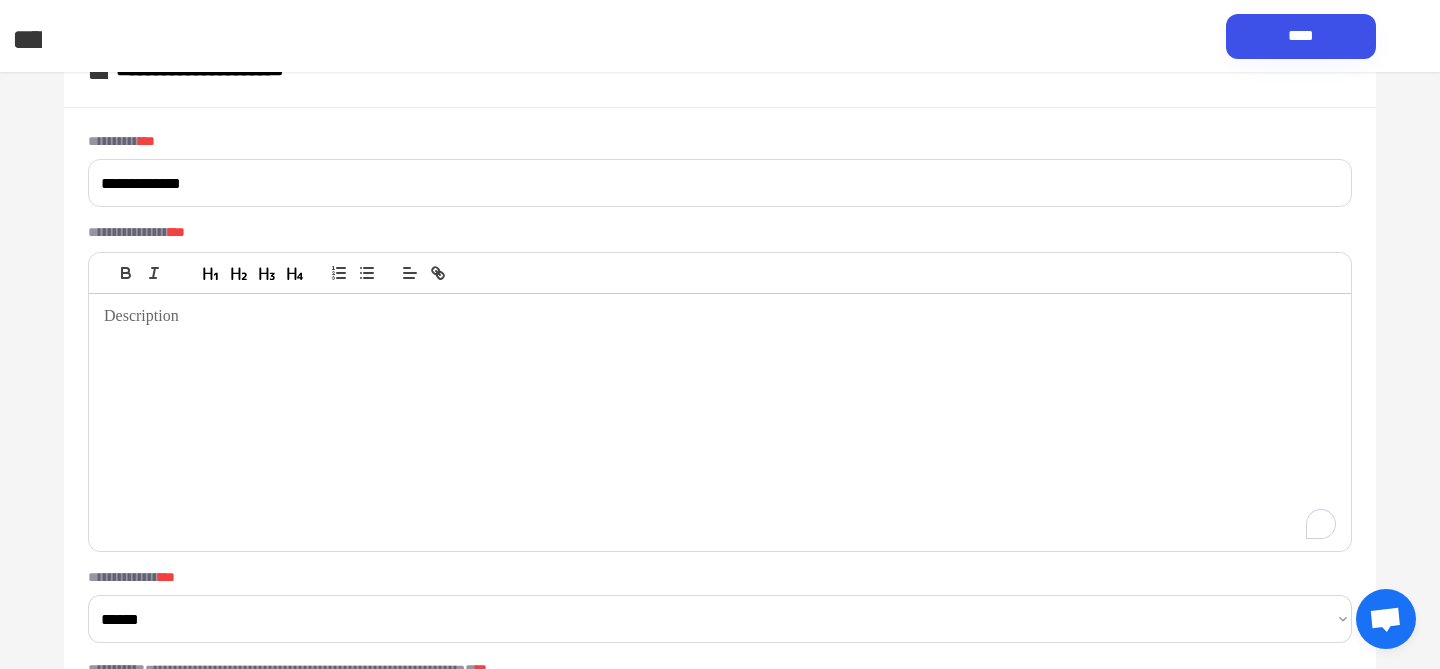 type 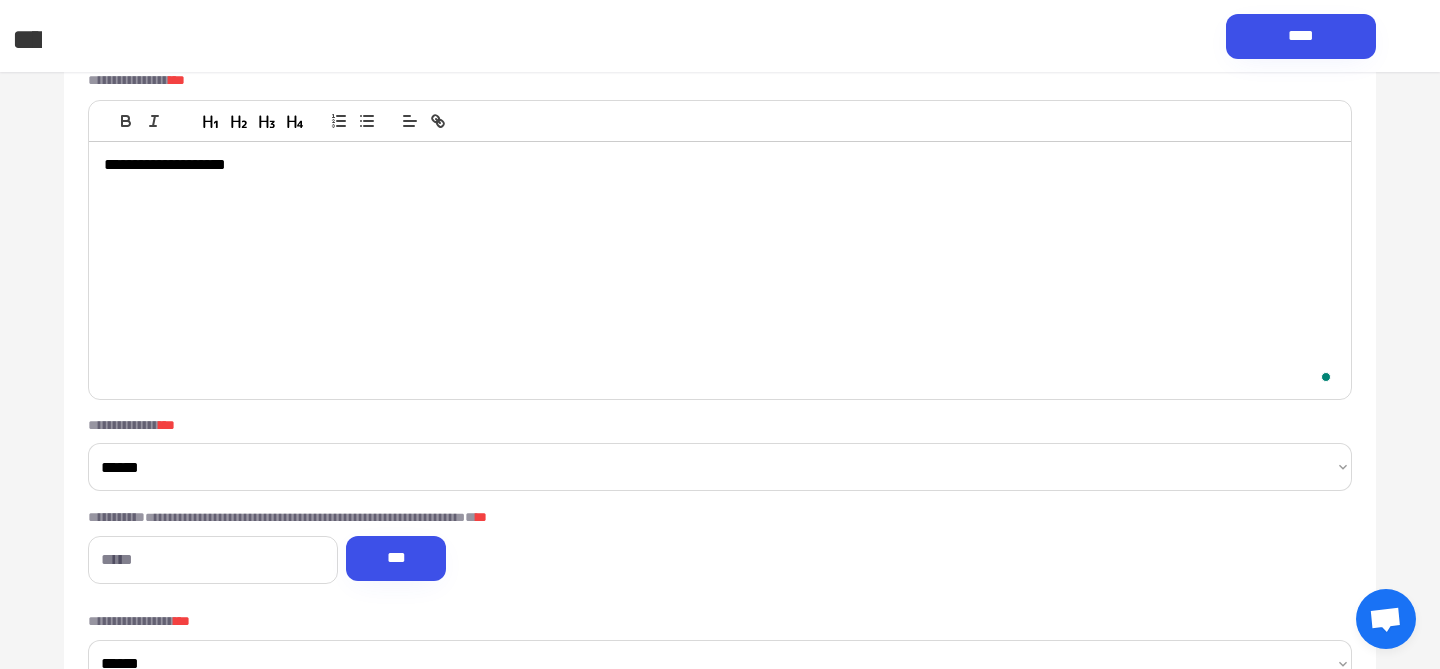 scroll, scrollTop: 286, scrollLeft: 0, axis: vertical 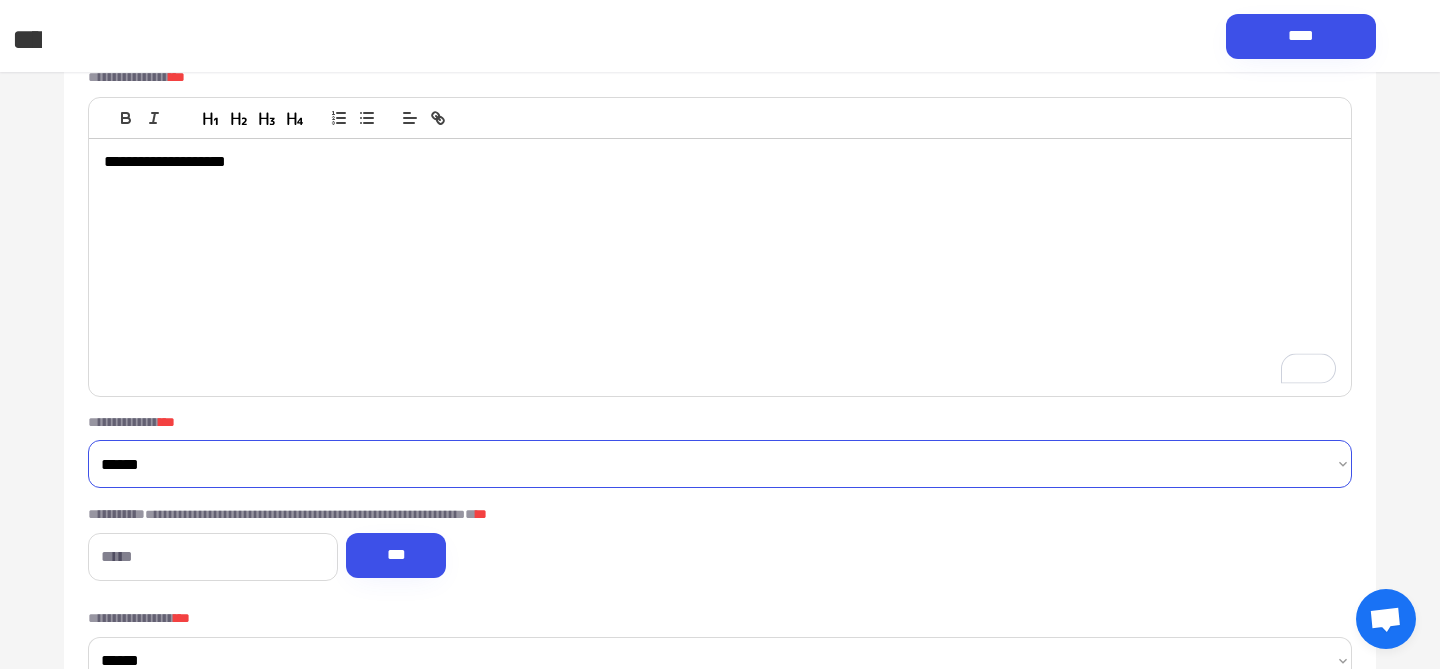 click on "**********" at bounding box center (720, 464) 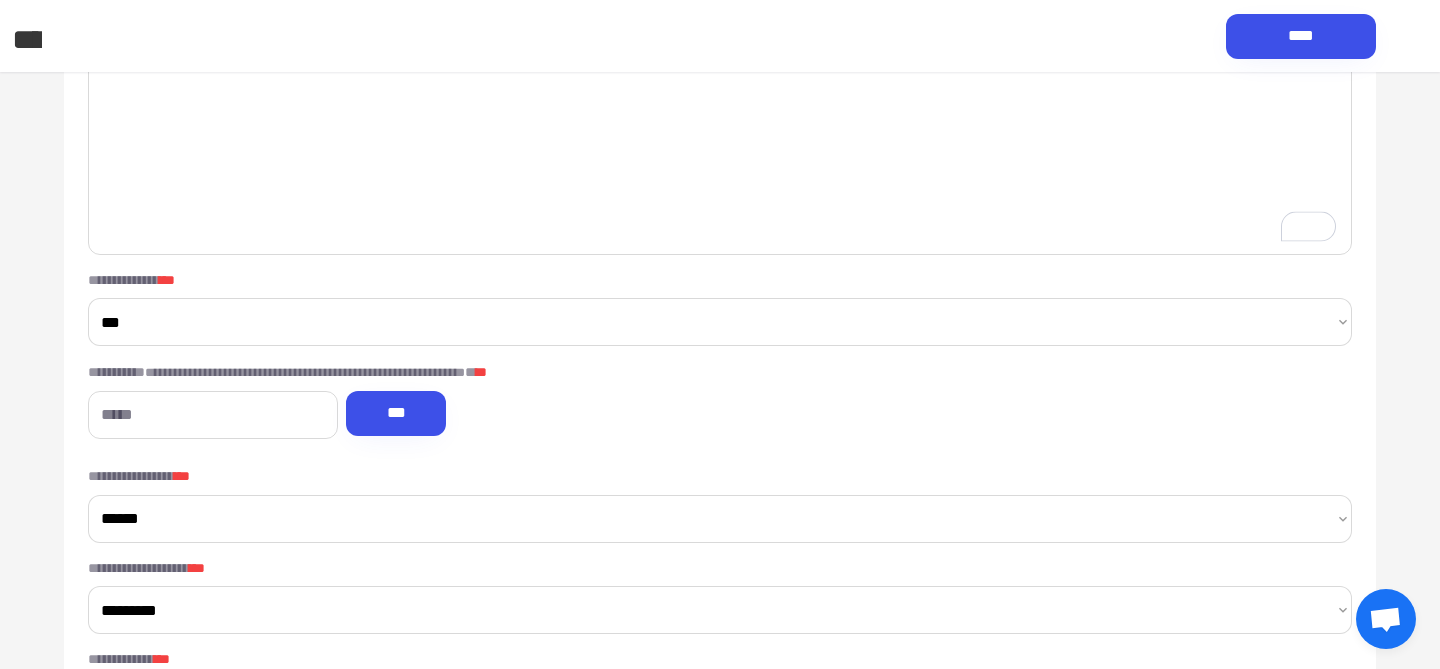 scroll, scrollTop: 429, scrollLeft: 0, axis: vertical 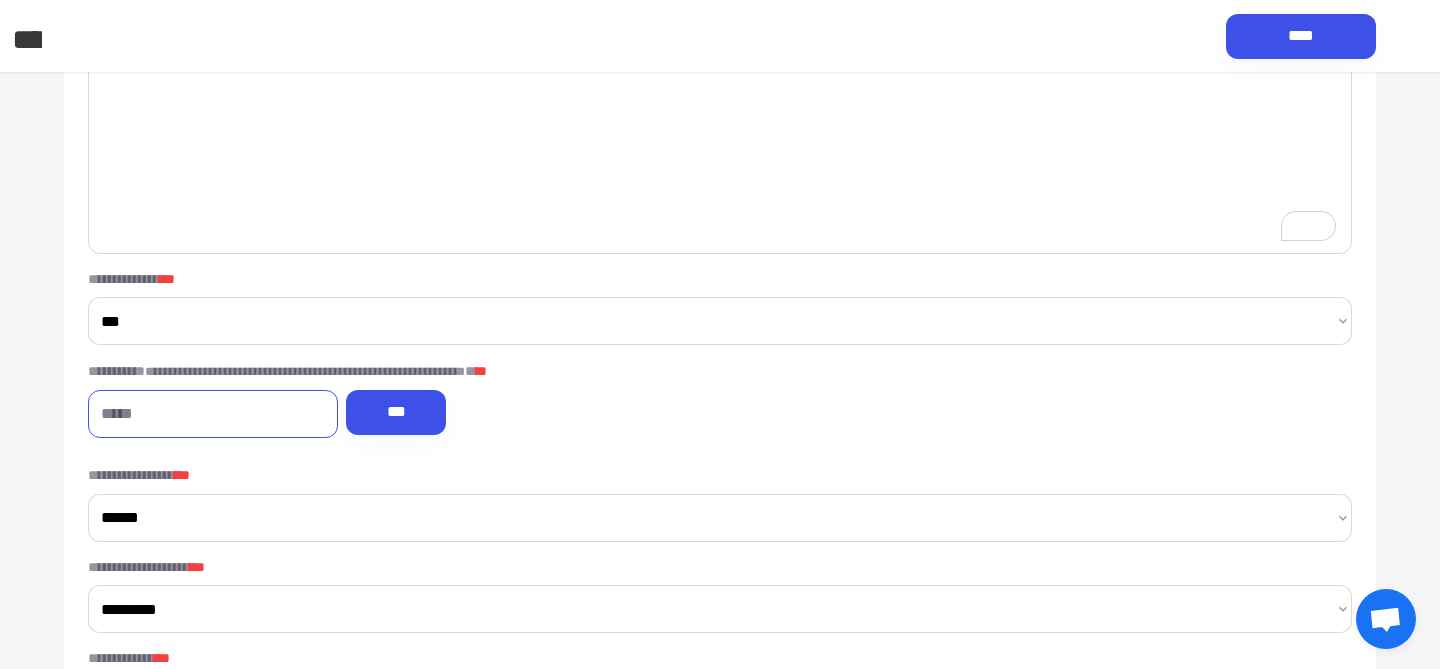 click at bounding box center [213, 414] 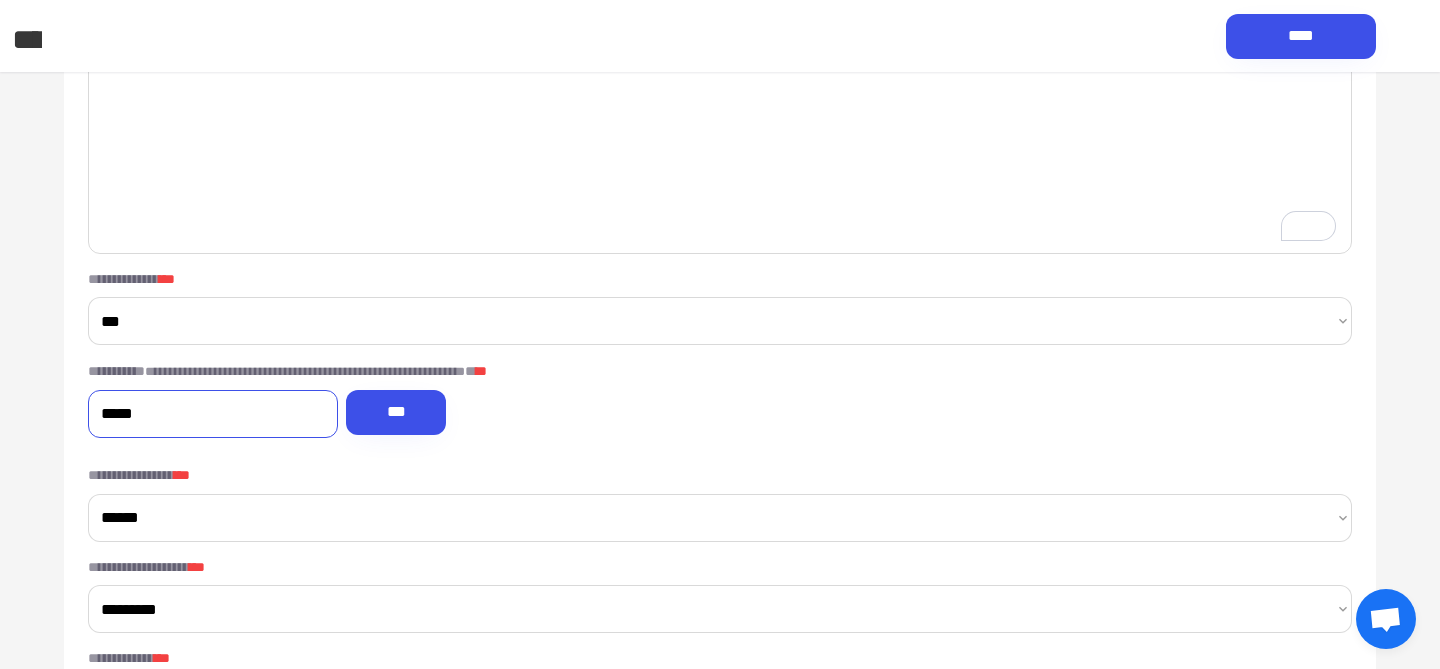 type on "*****" 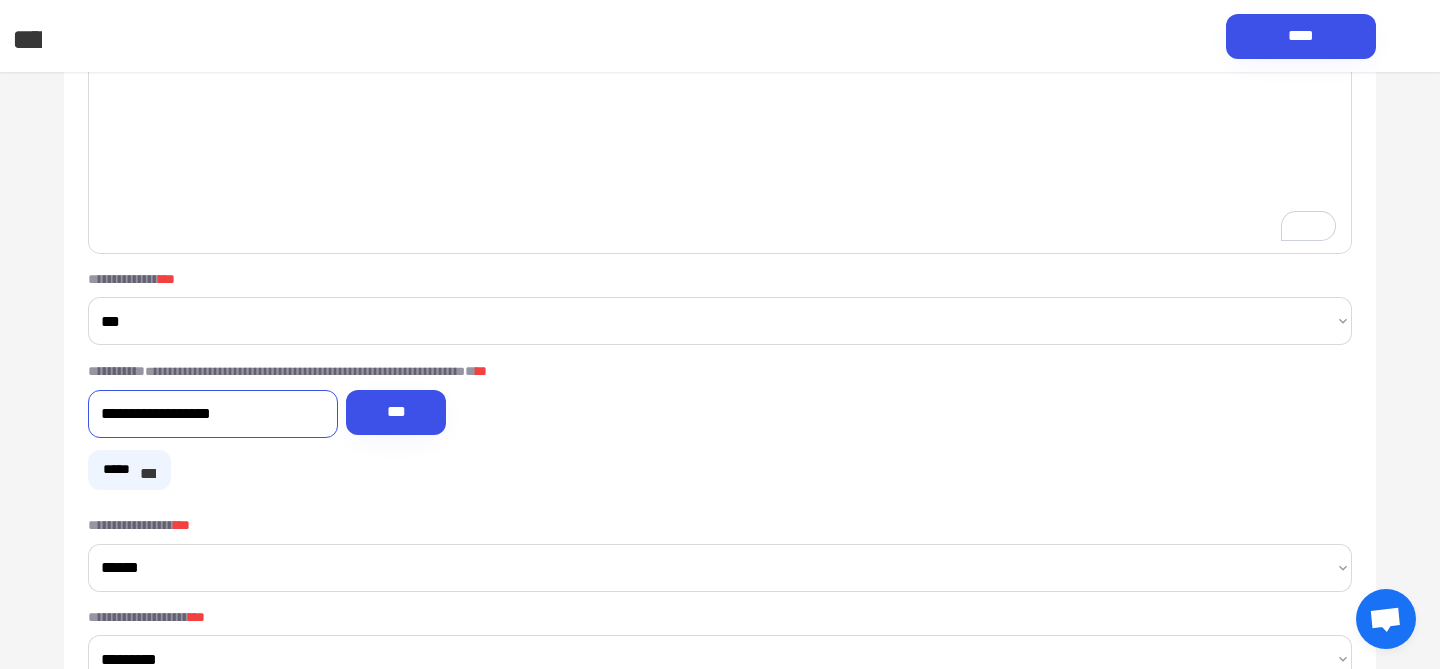 type on "**********" 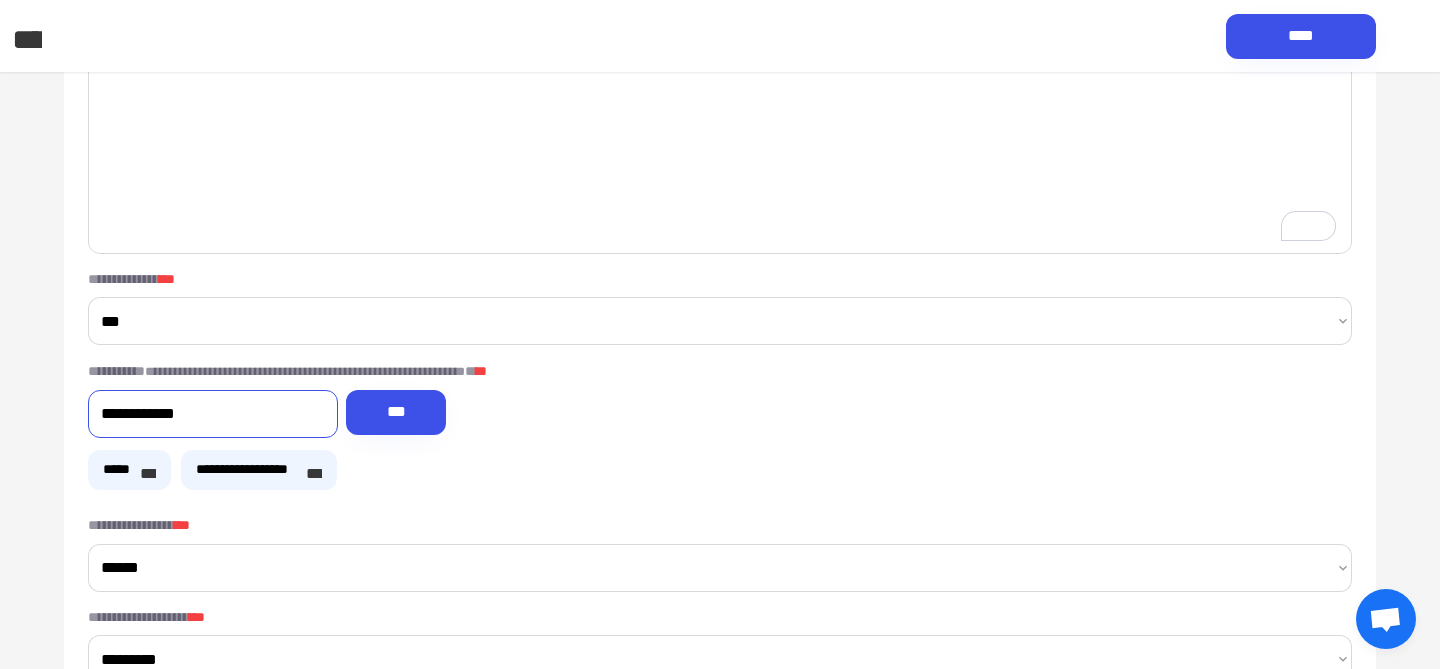 type on "**********" 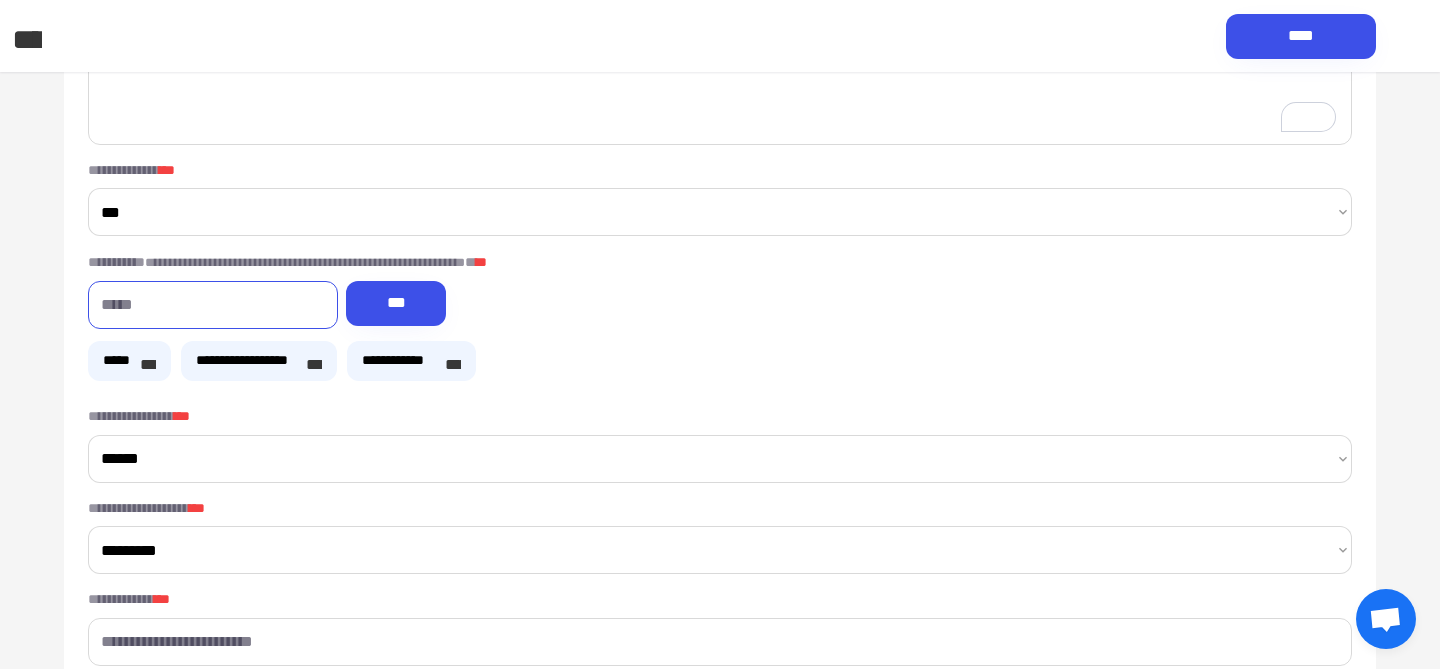 scroll, scrollTop: 541, scrollLeft: 0, axis: vertical 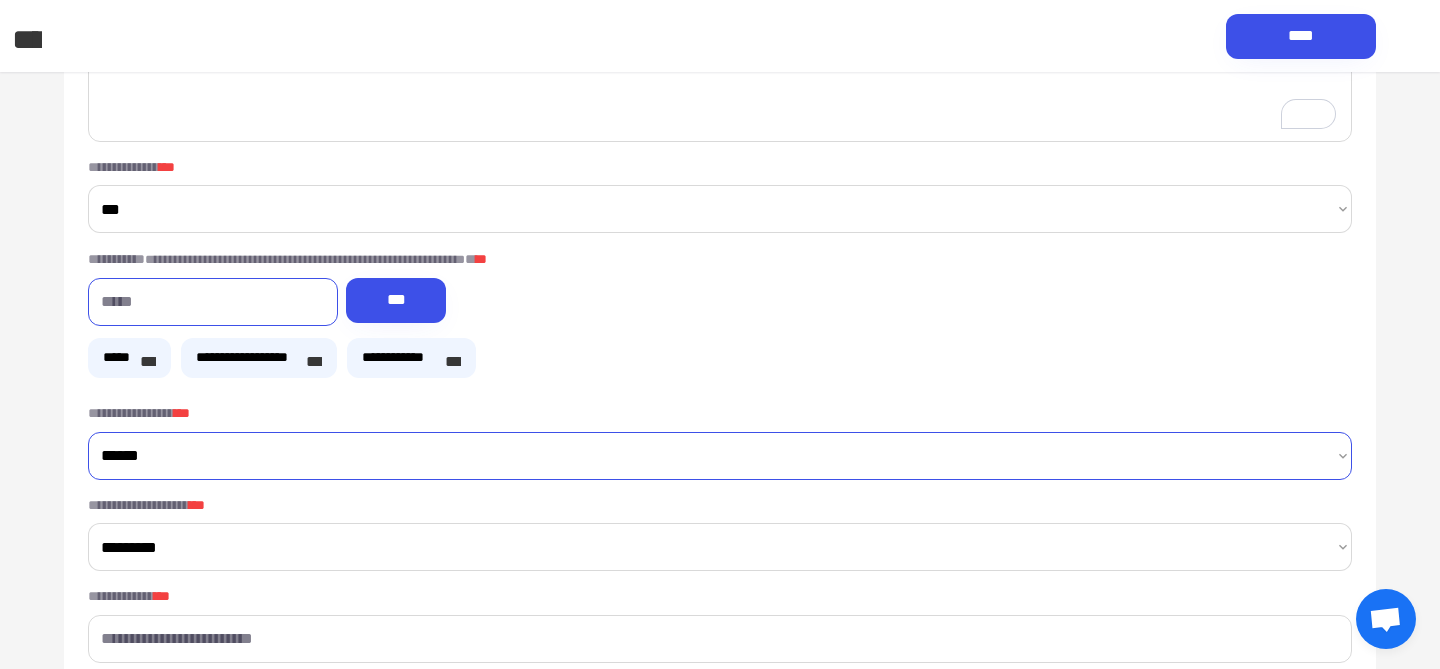 click on "****** ****** ******" at bounding box center [720, 456] 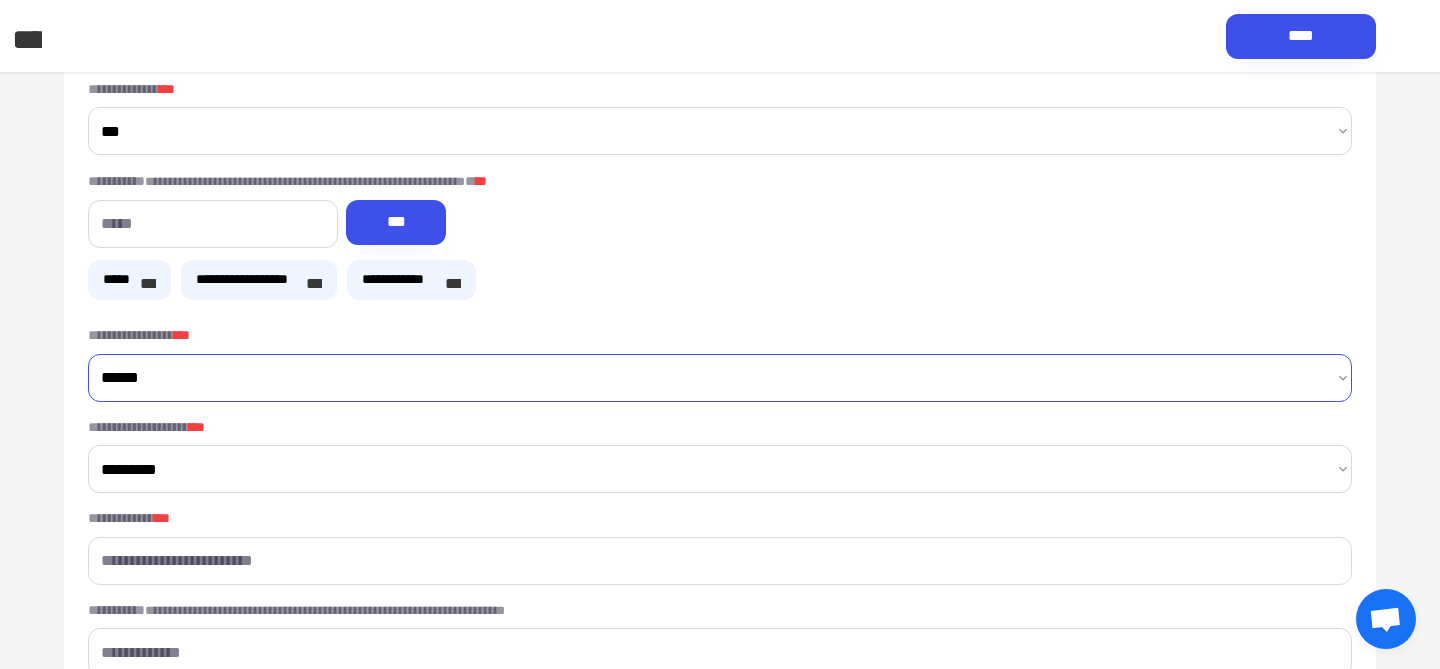 scroll, scrollTop: 665, scrollLeft: 0, axis: vertical 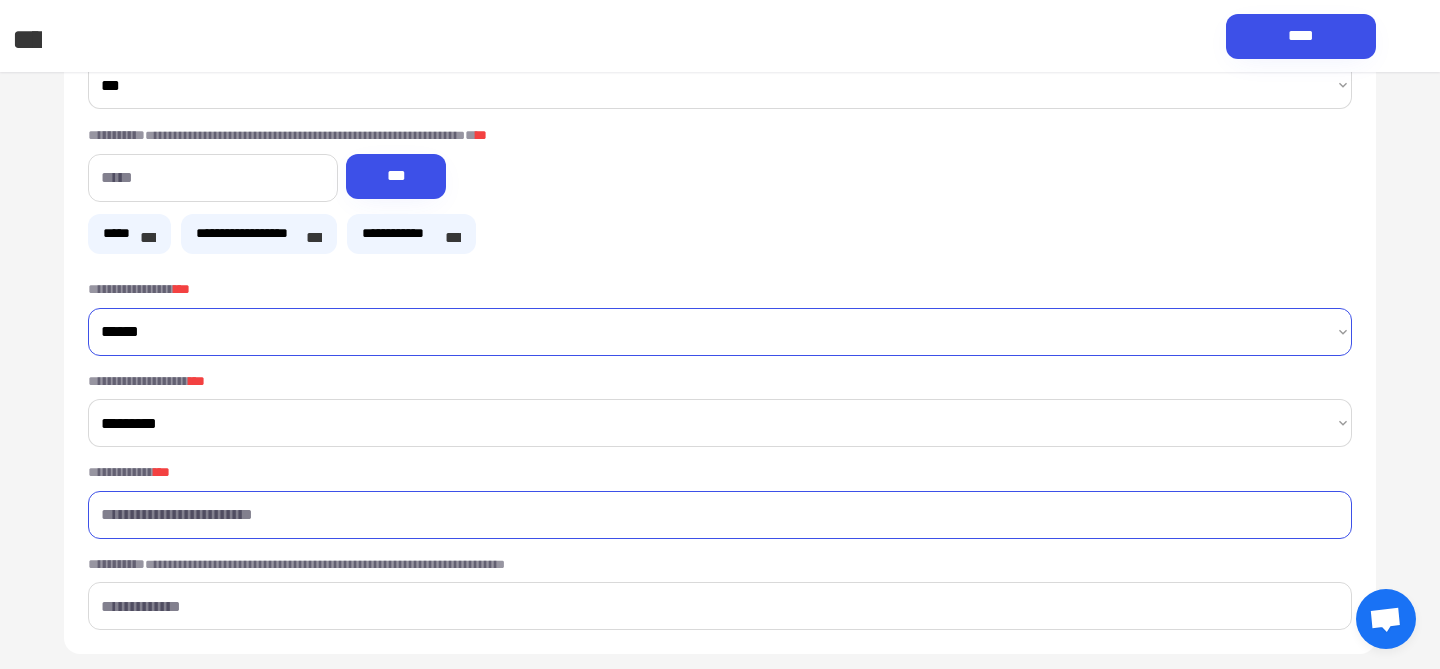 click at bounding box center [720, 515] 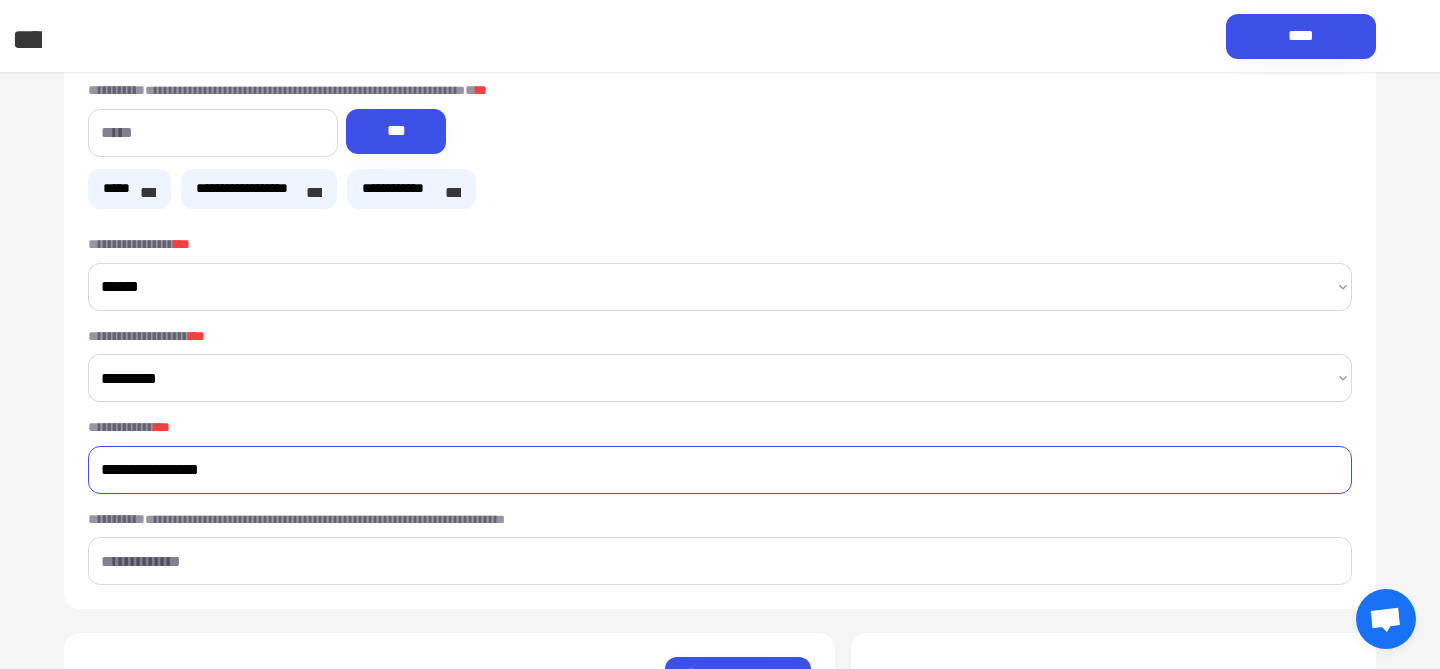 scroll, scrollTop: 728, scrollLeft: 0, axis: vertical 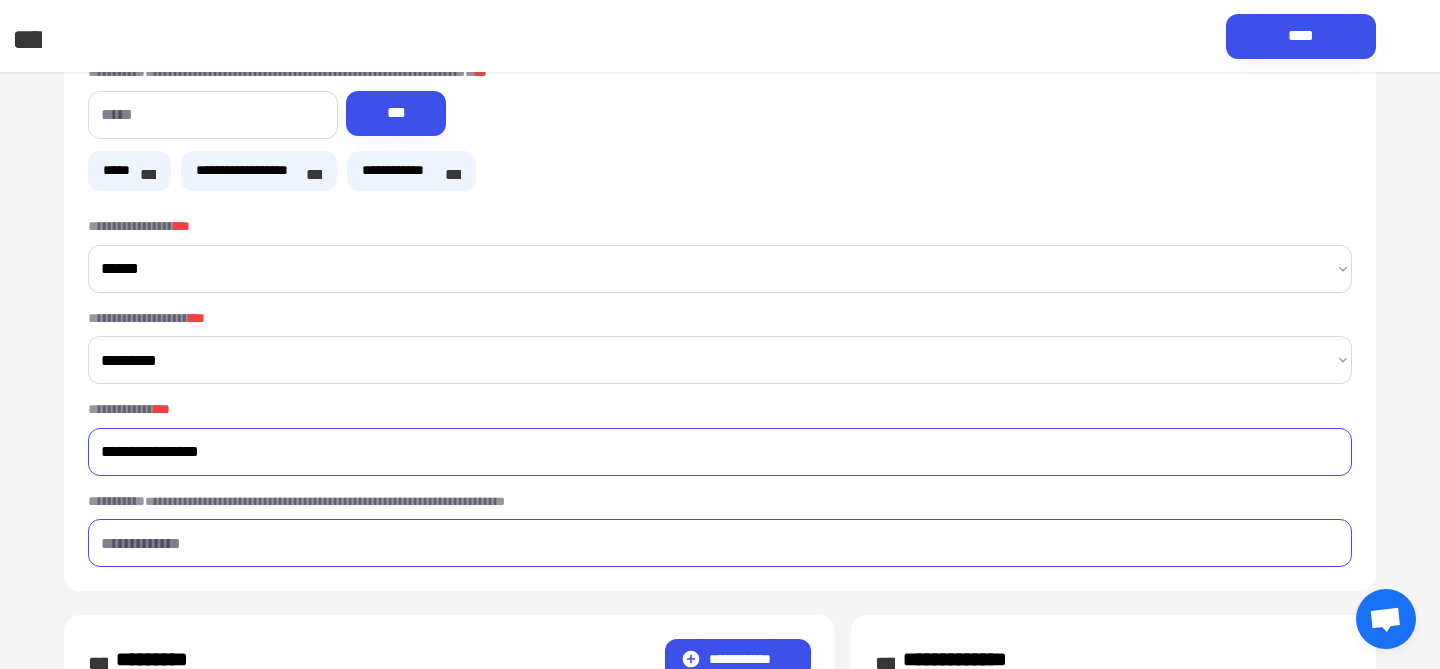 type on "**********" 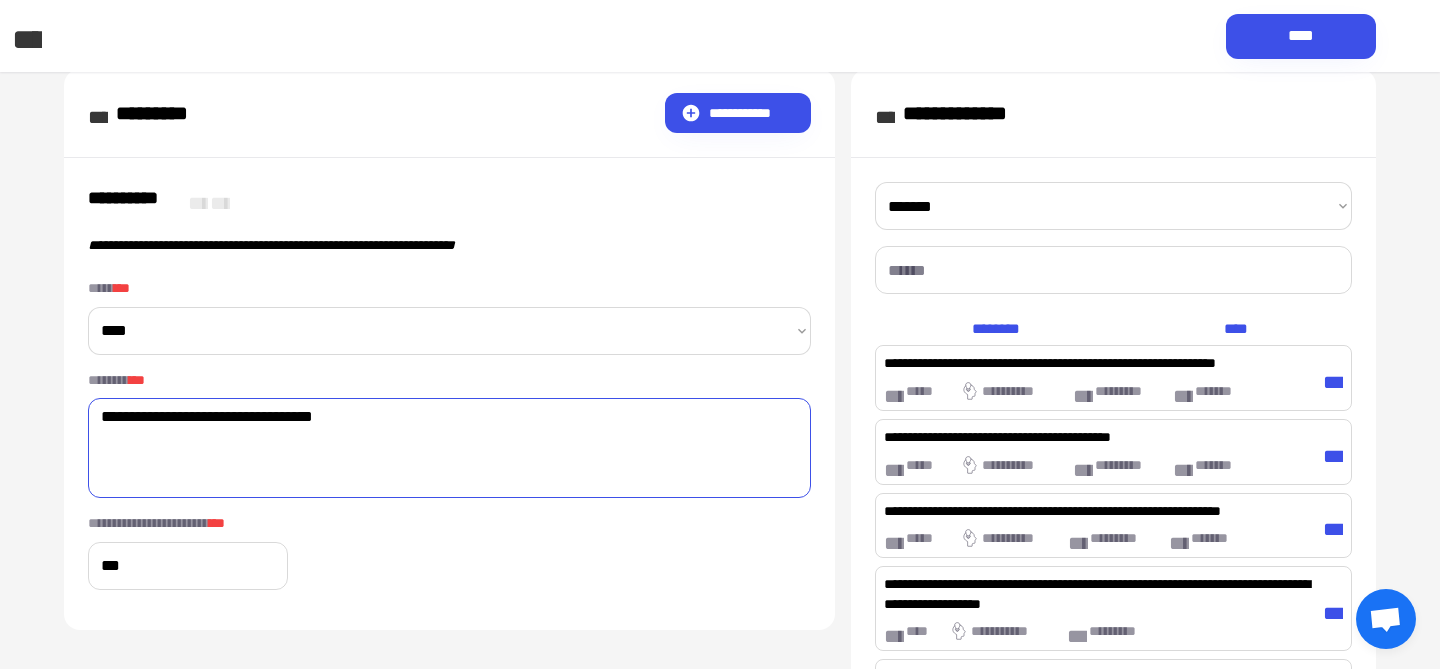 scroll, scrollTop: 1272, scrollLeft: 0, axis: vertical 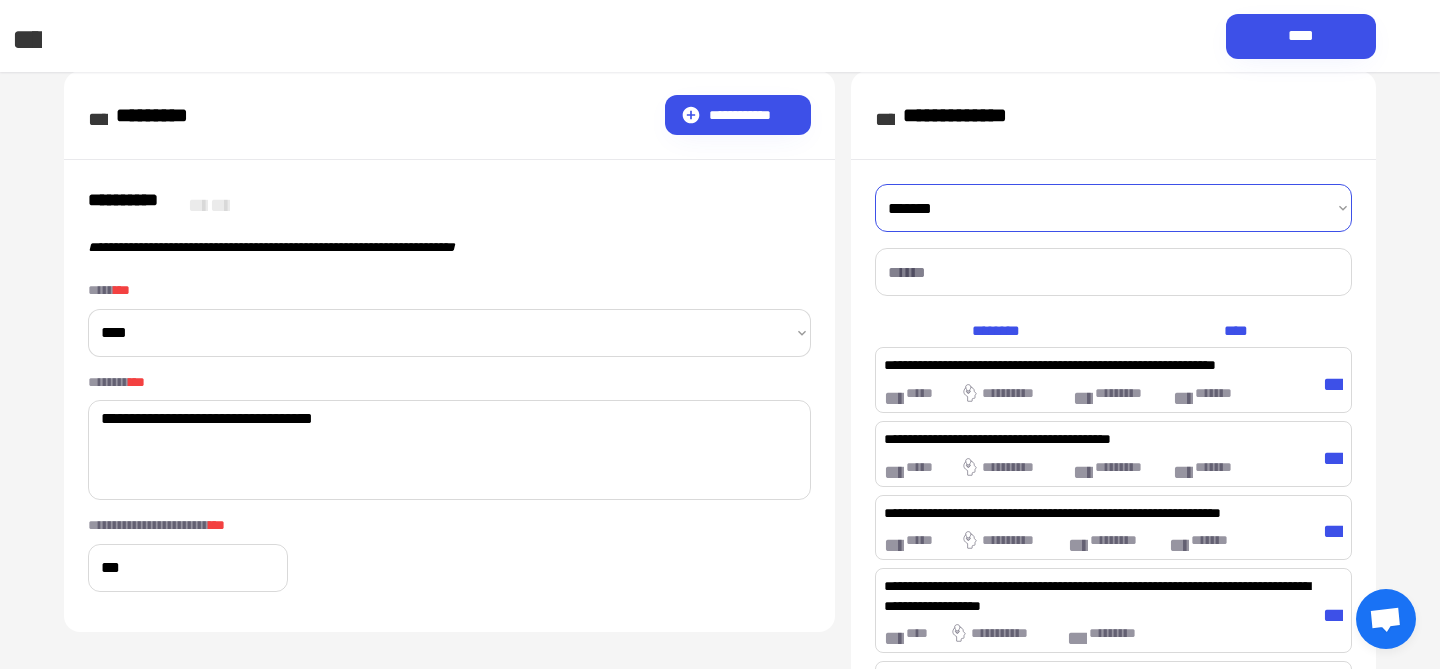 type on "******" 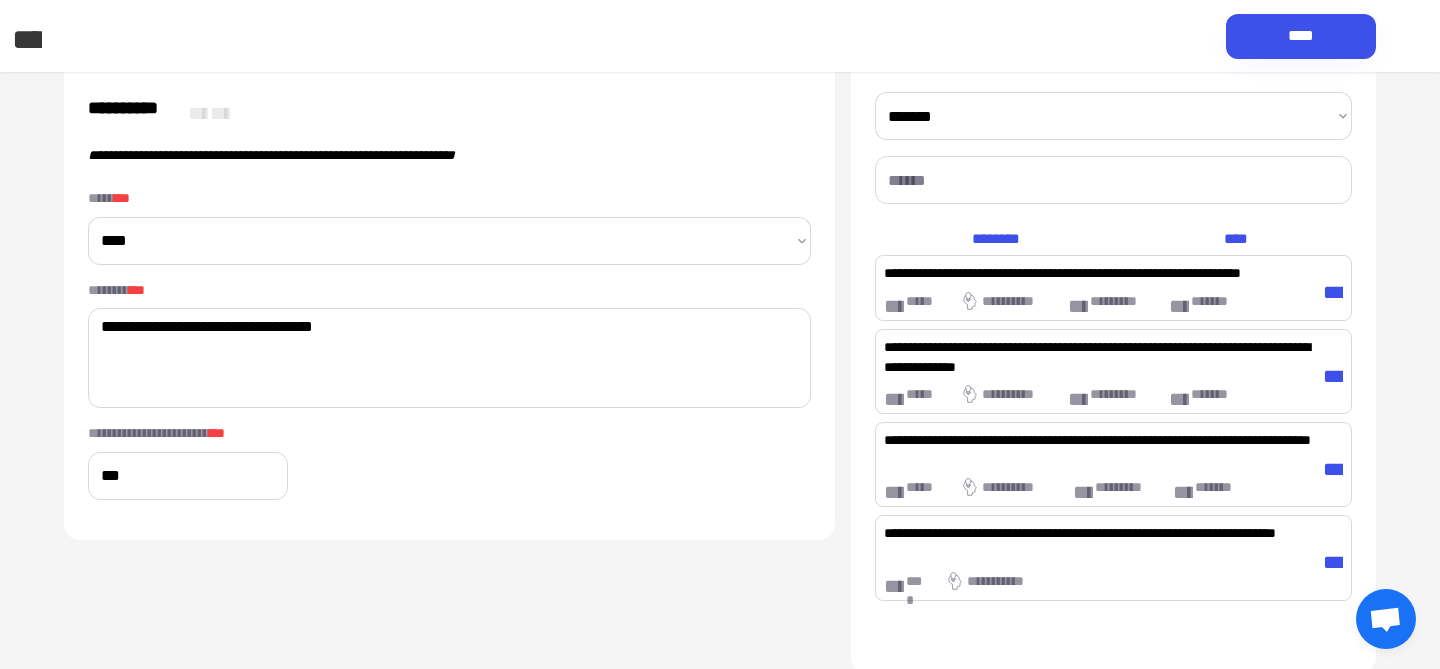 scroll, scrollTop: 1365, scrollLeft: 0, axis: vertical 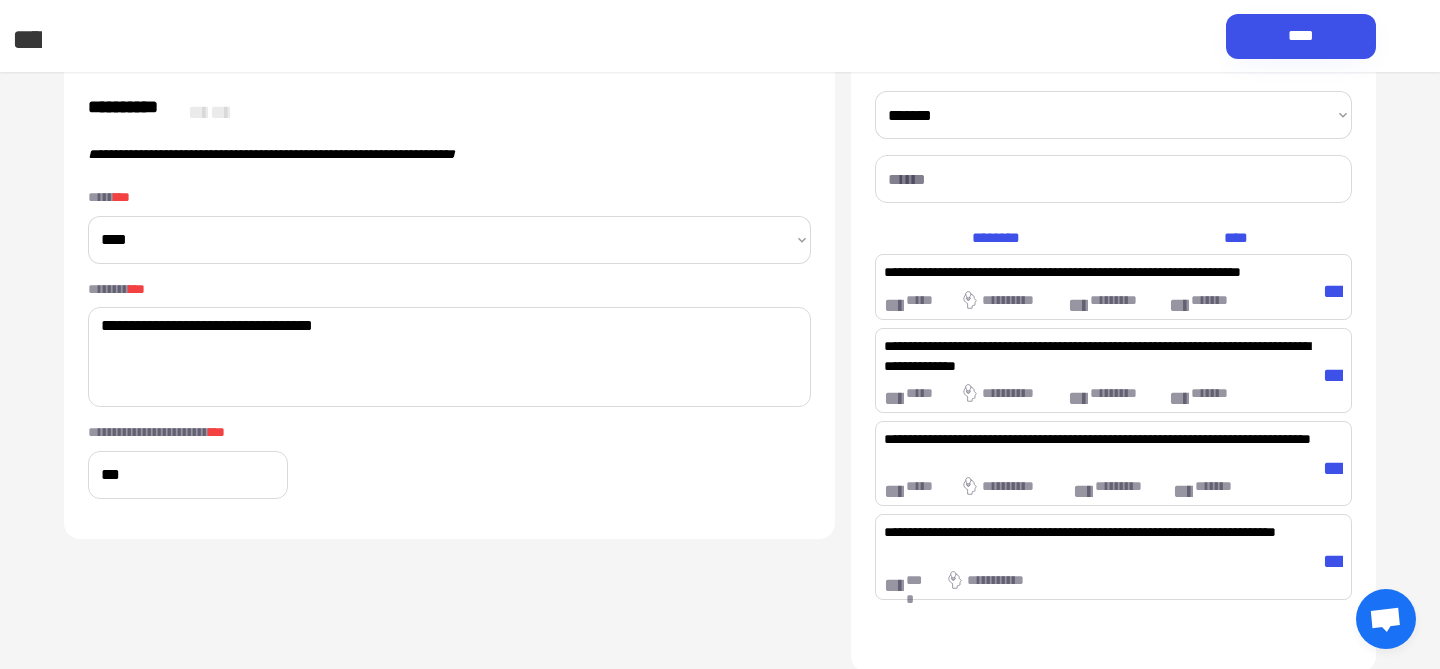 click on "***" 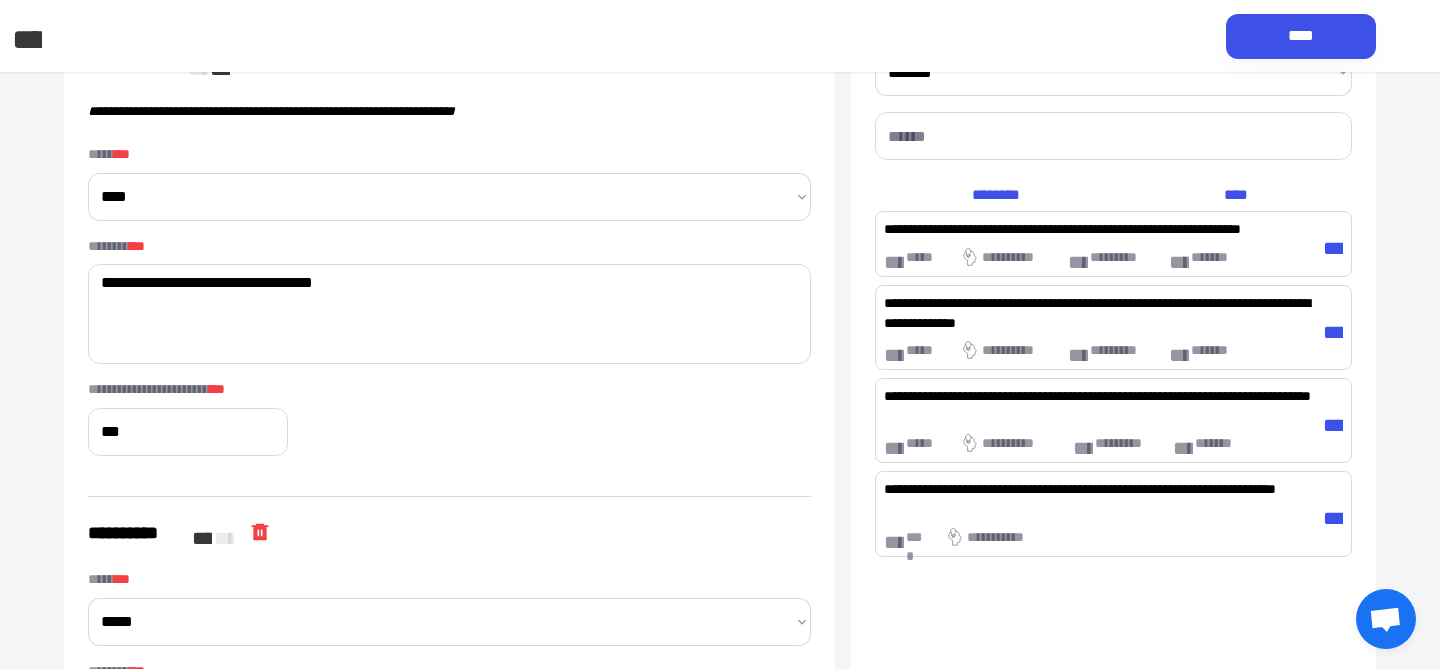 scroll, scrollTop: 1316, scrollLeft: 0, axis: vertical 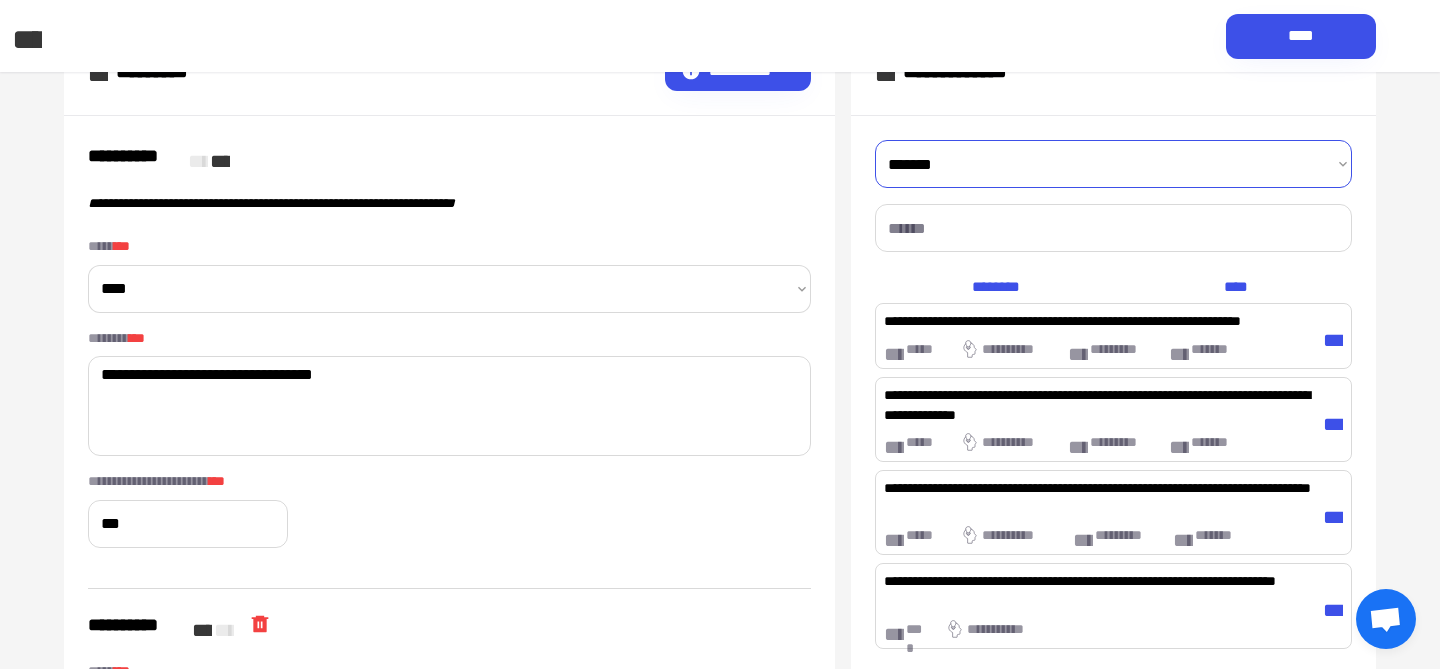 click on "**********" at bounding box center [1113, 164] 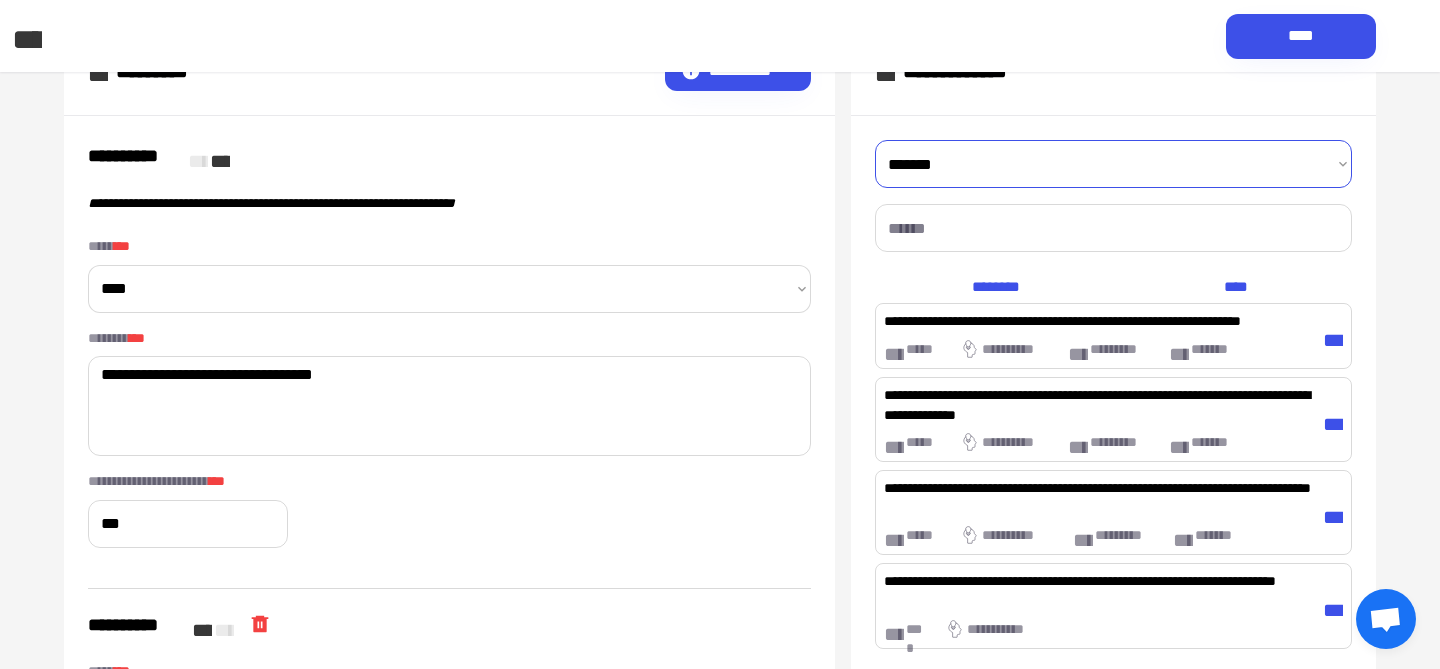 select on "**********" 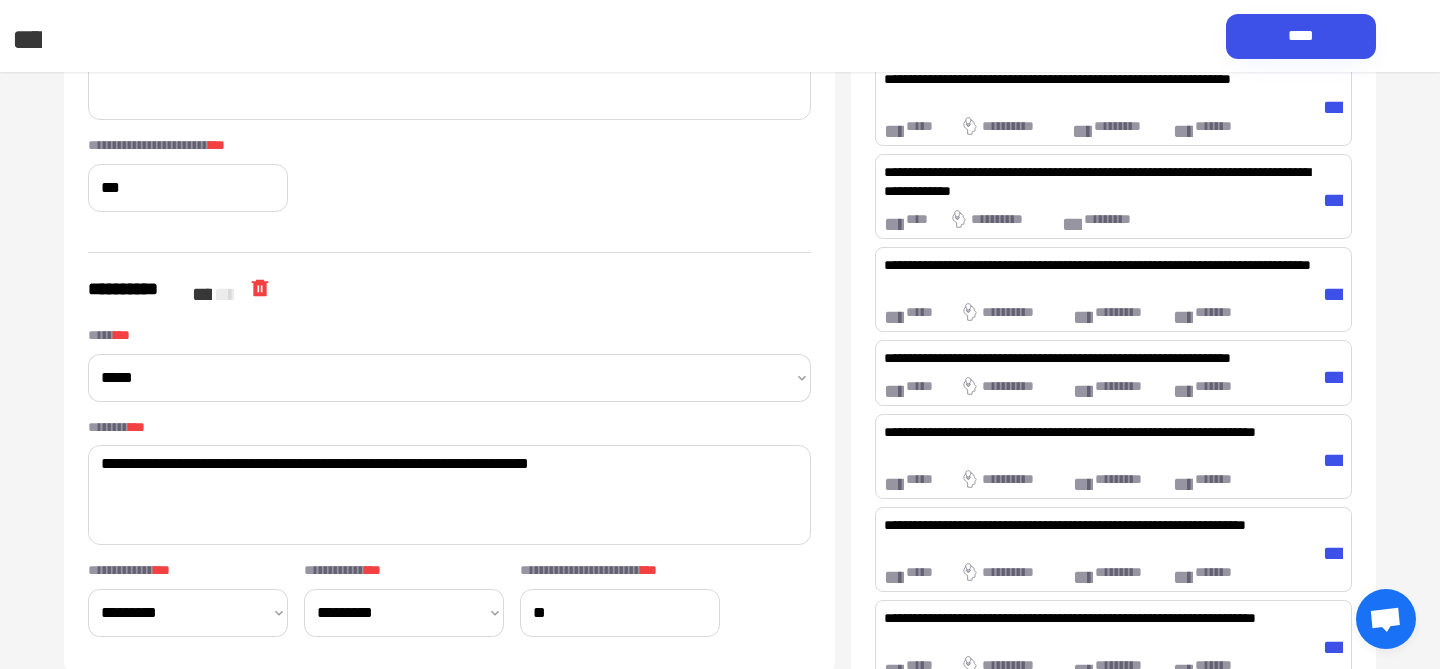 scroll, scrollTop: 1643, scrollLeft: 0, axis: vertical 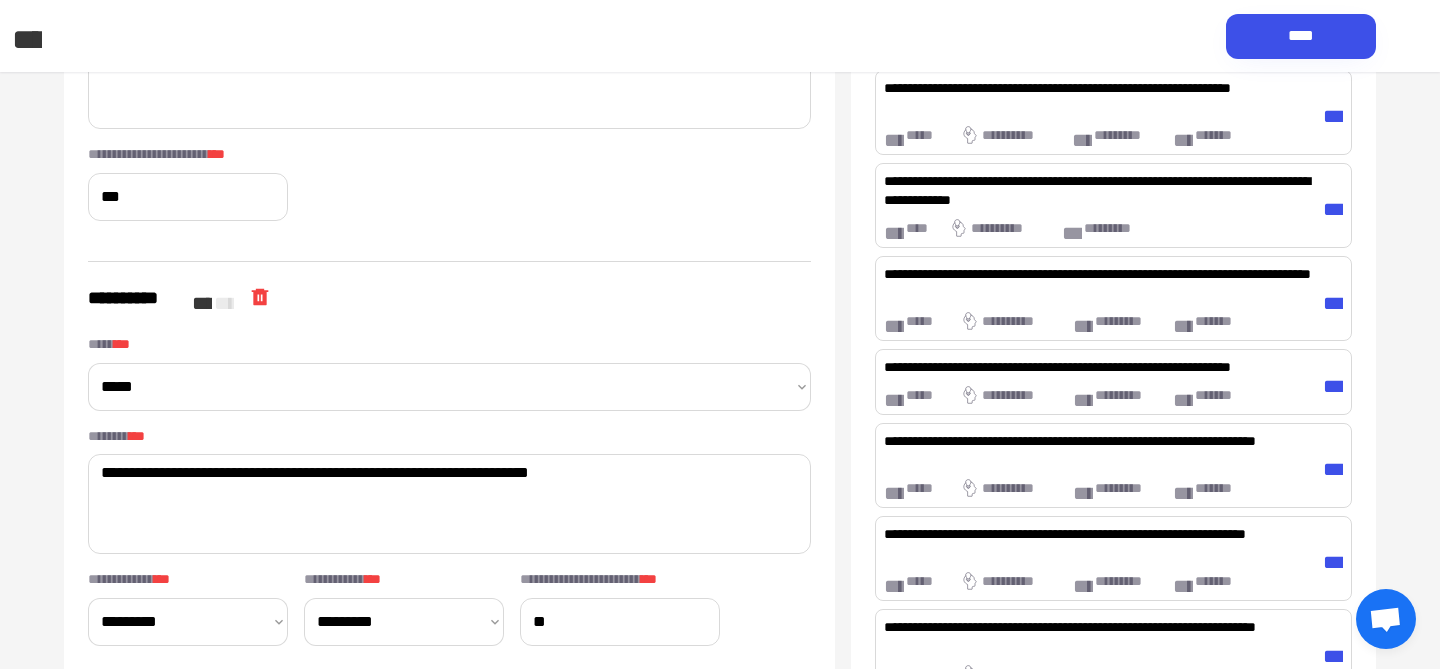 click on "***" 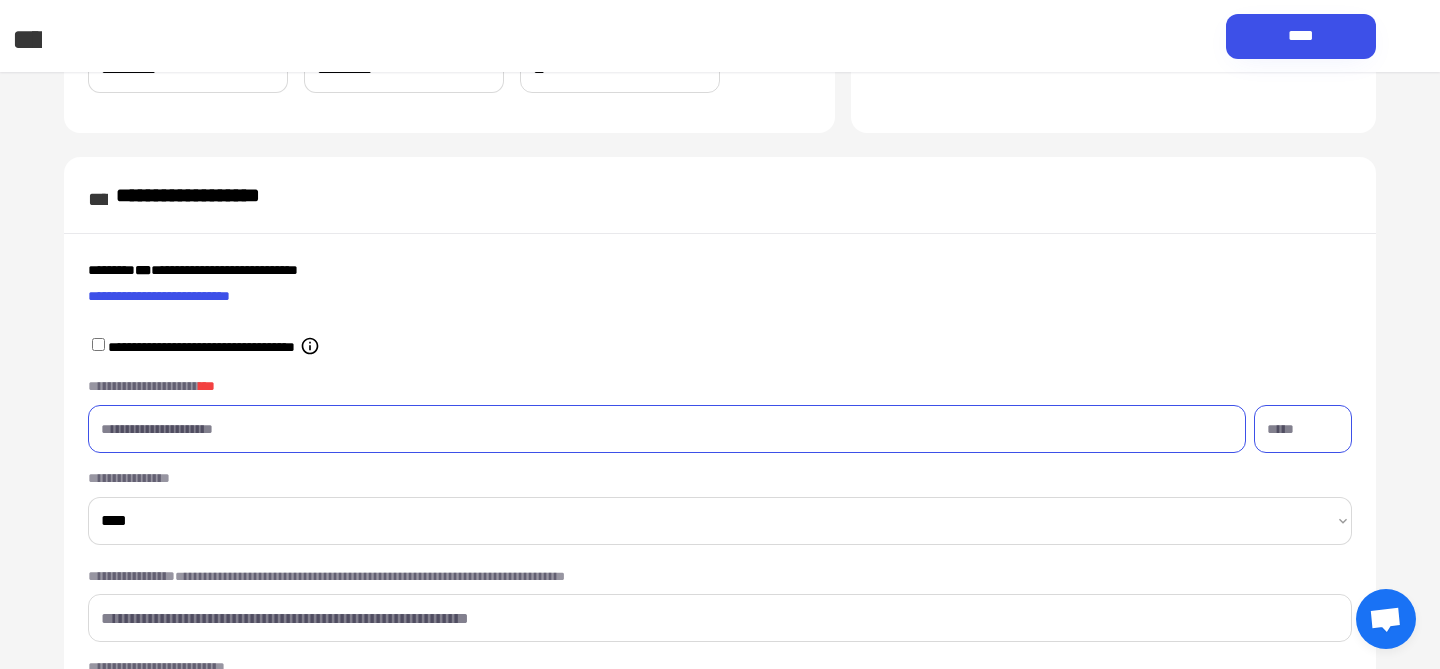 scroll, scrollTop: 2637, scrollLeft: 0, axis: vertical 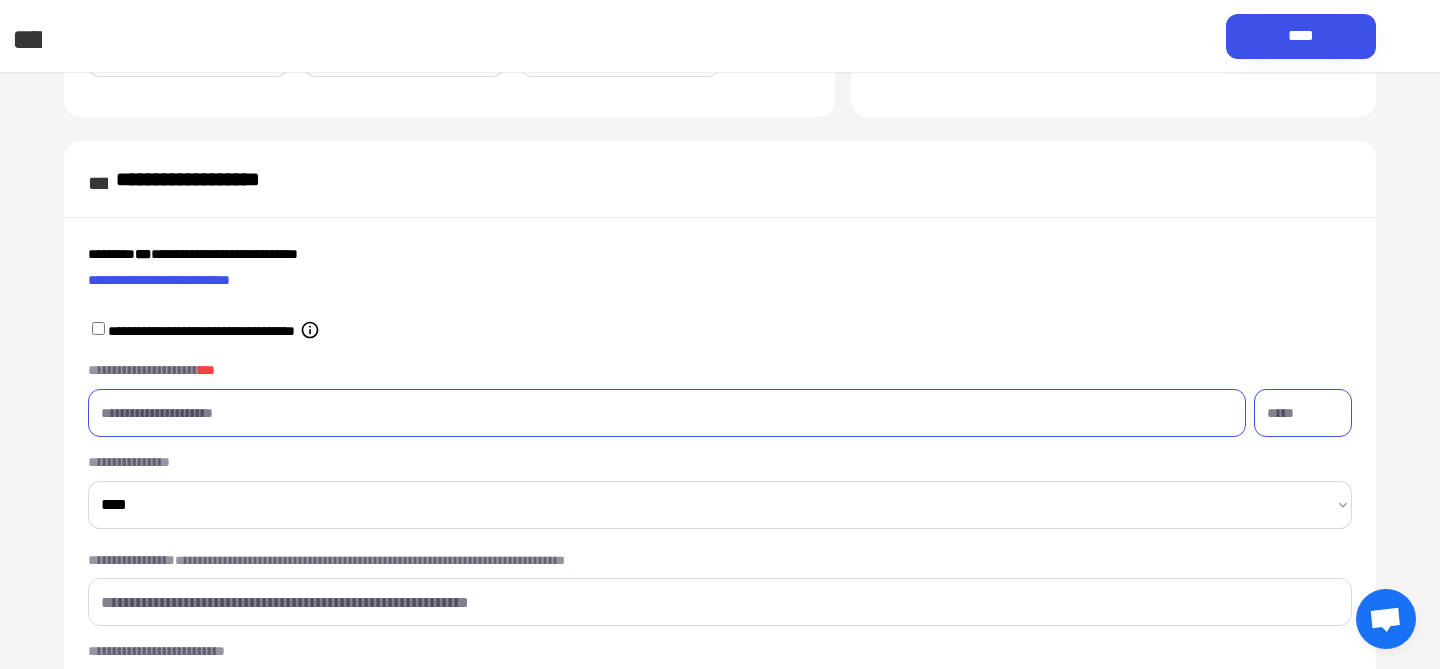 click at bounding box center (667, 413) 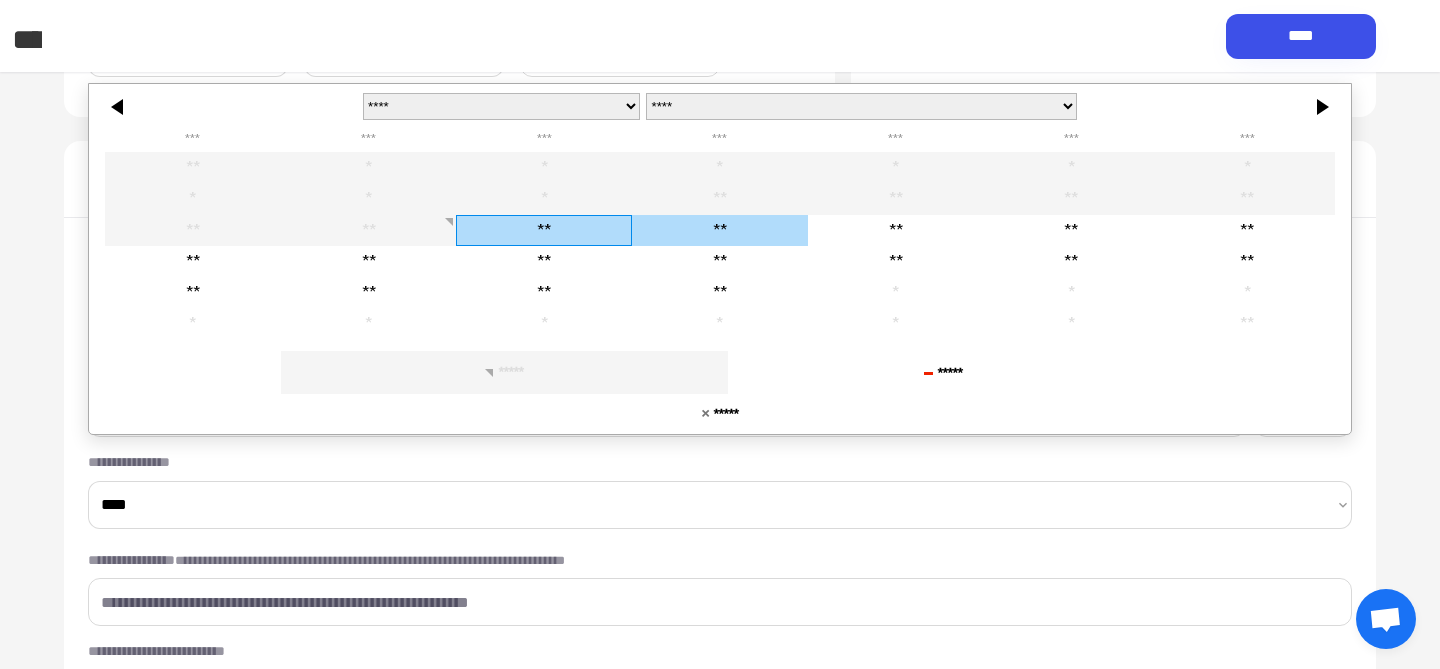 click on "**" at bounding box center (720, 229) 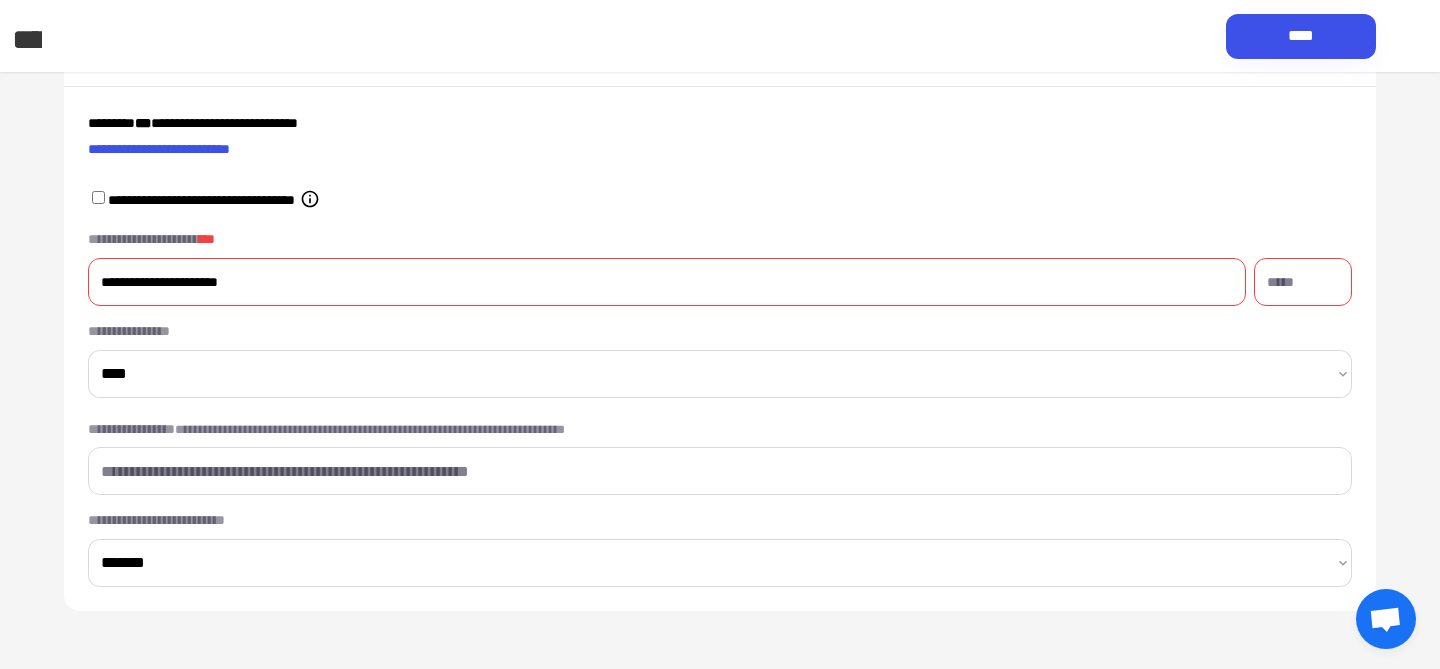 scroll, scrollTop: 2798, scrollLeft: 0, axis: vertical 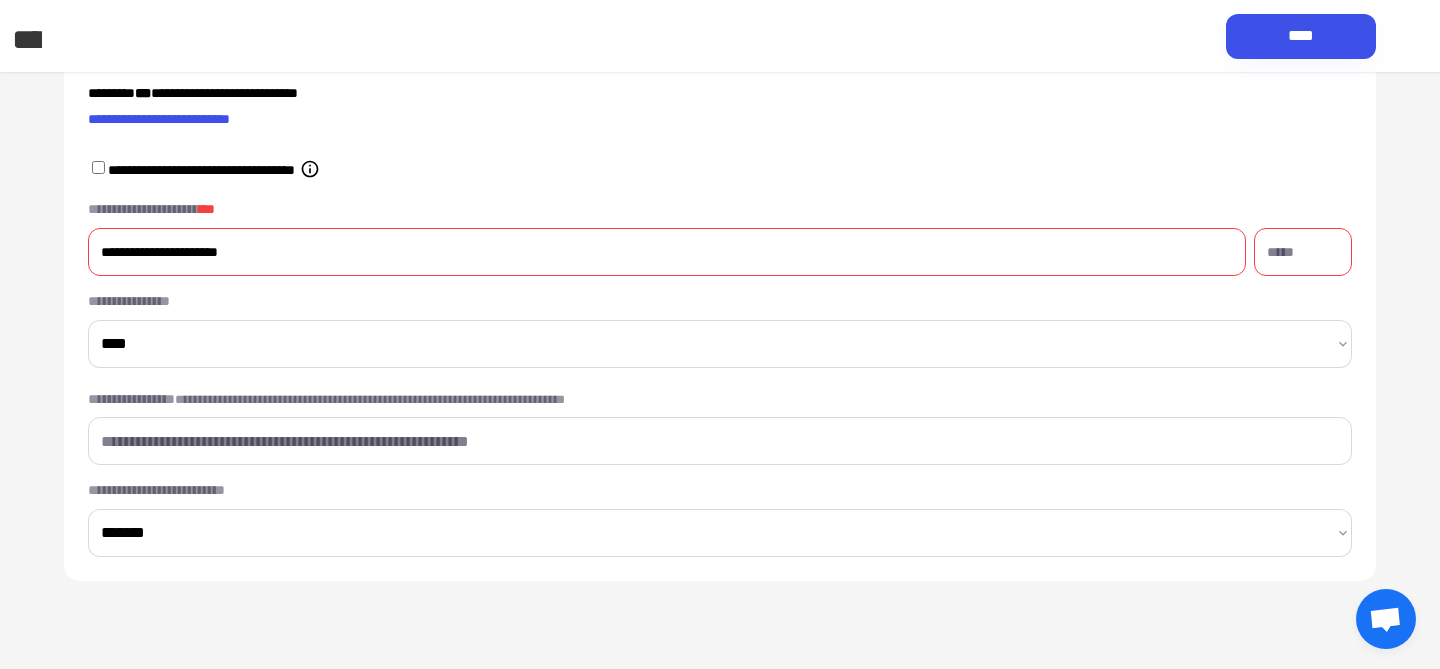 click on "**********" at bounding box center [667, 252] 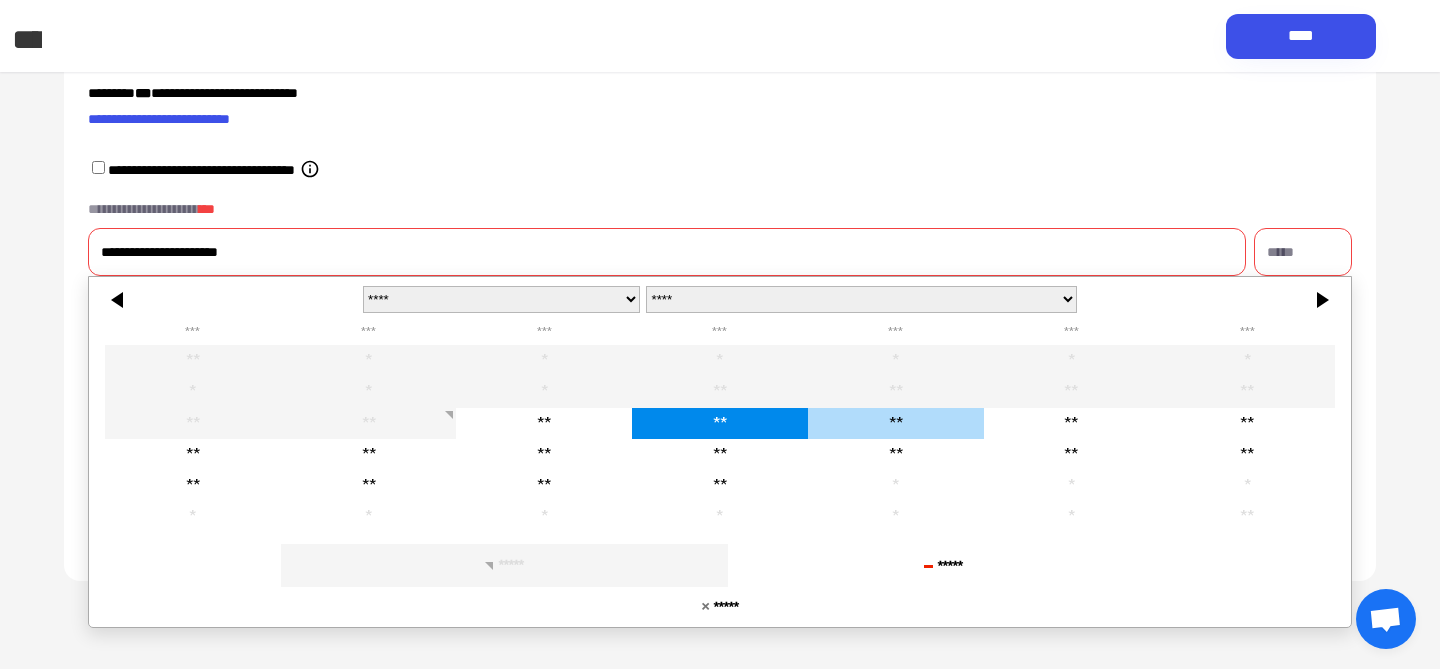 click on "**" at bounding box center [896, 423] 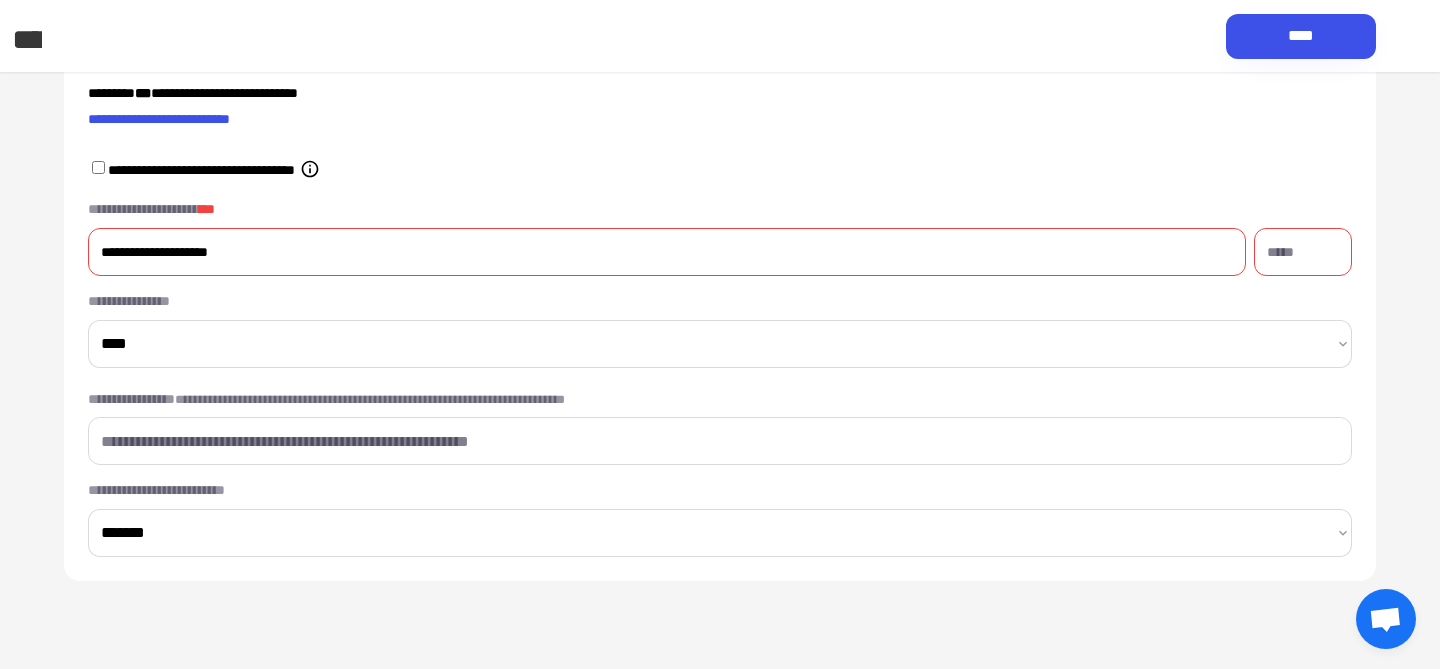 click at bounding box center (1303, 252) 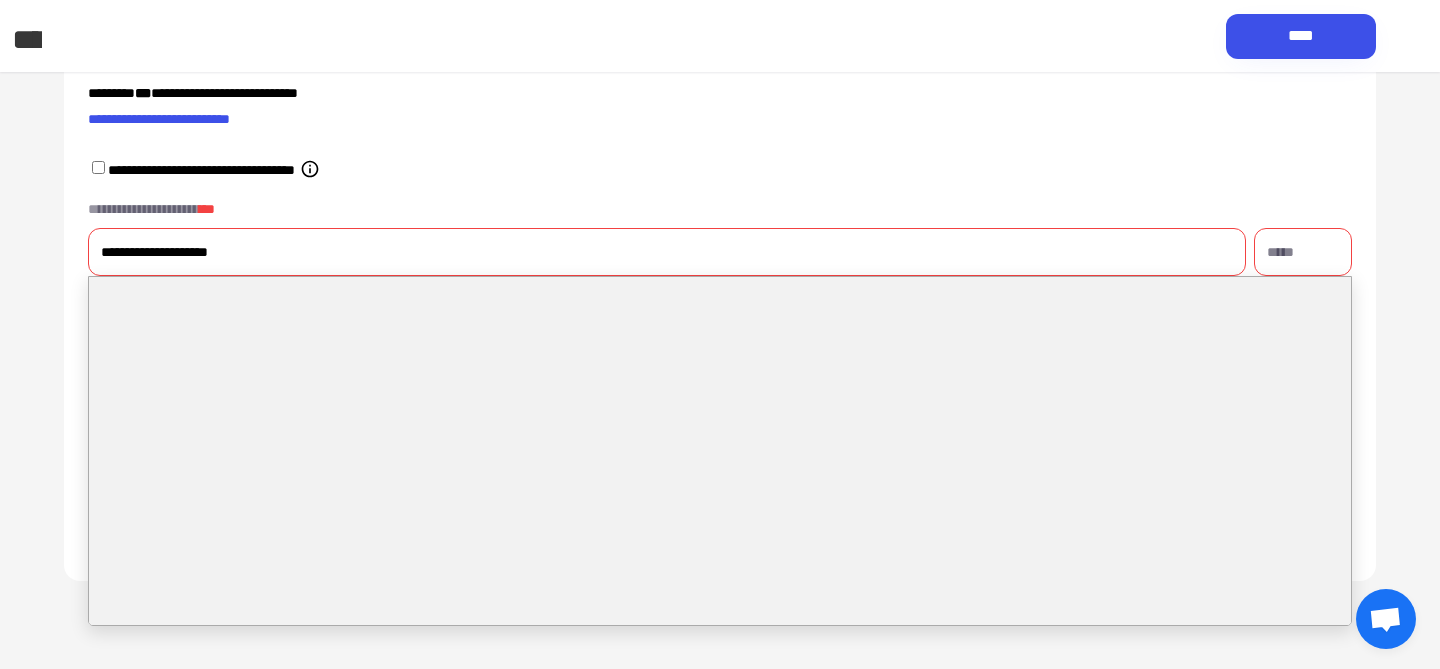 click on "*****" at bounding box center (720, 412) 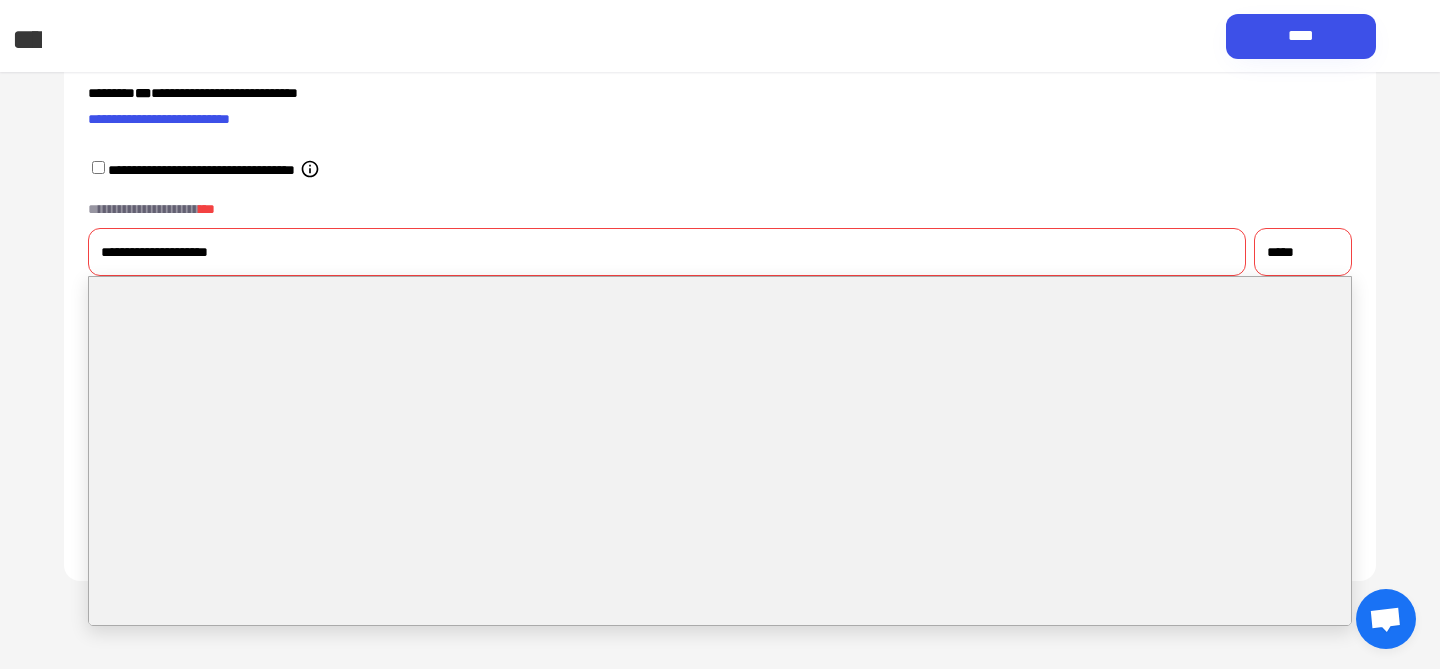 scroll, scrollTop: 1020, scrollLeft: 0, axis: vertical 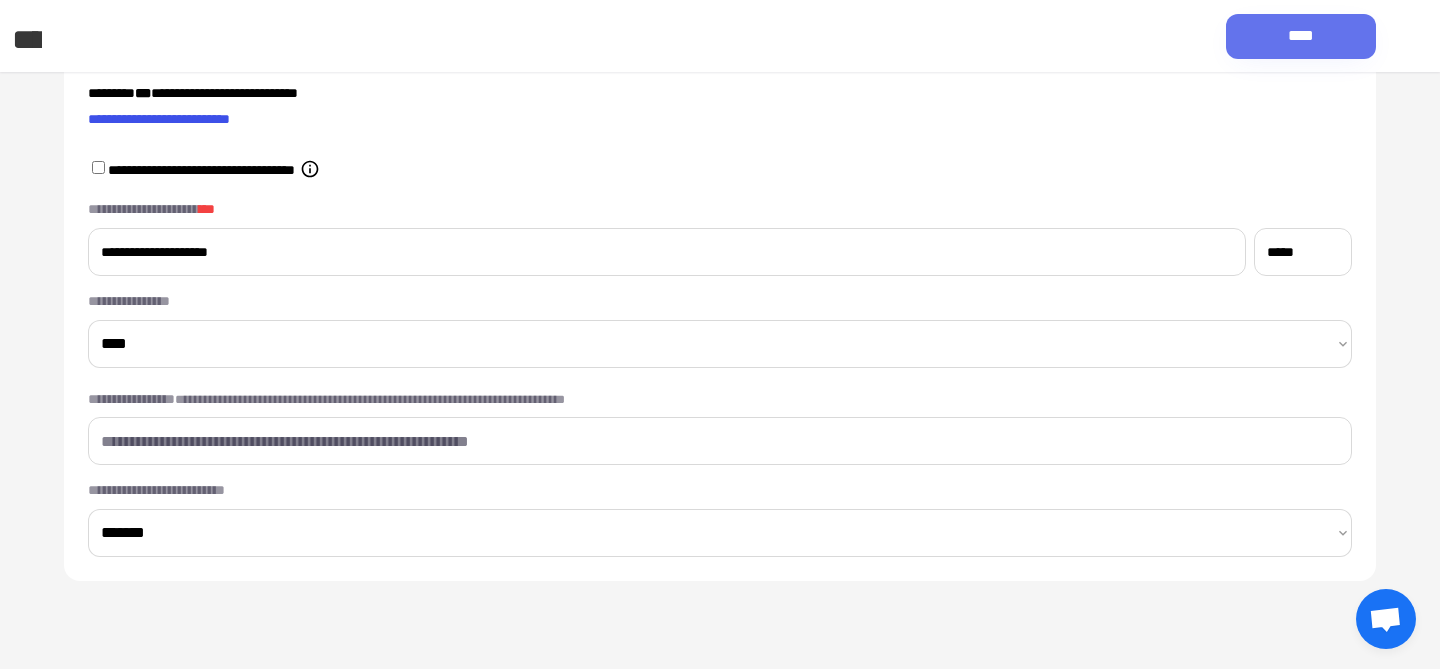 click on "****" at bounding box center [1301, 36] 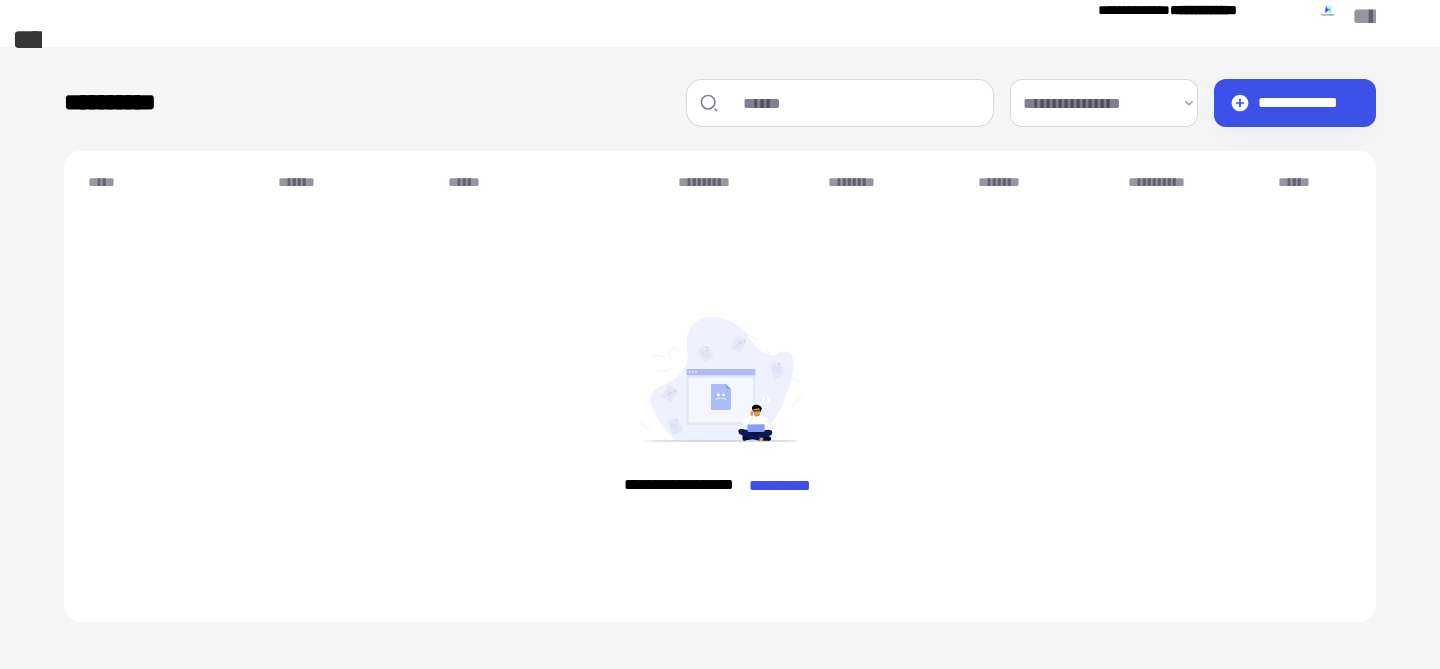 scroll, scrollTop: 26, scrollLeft: 0, axis: vertical 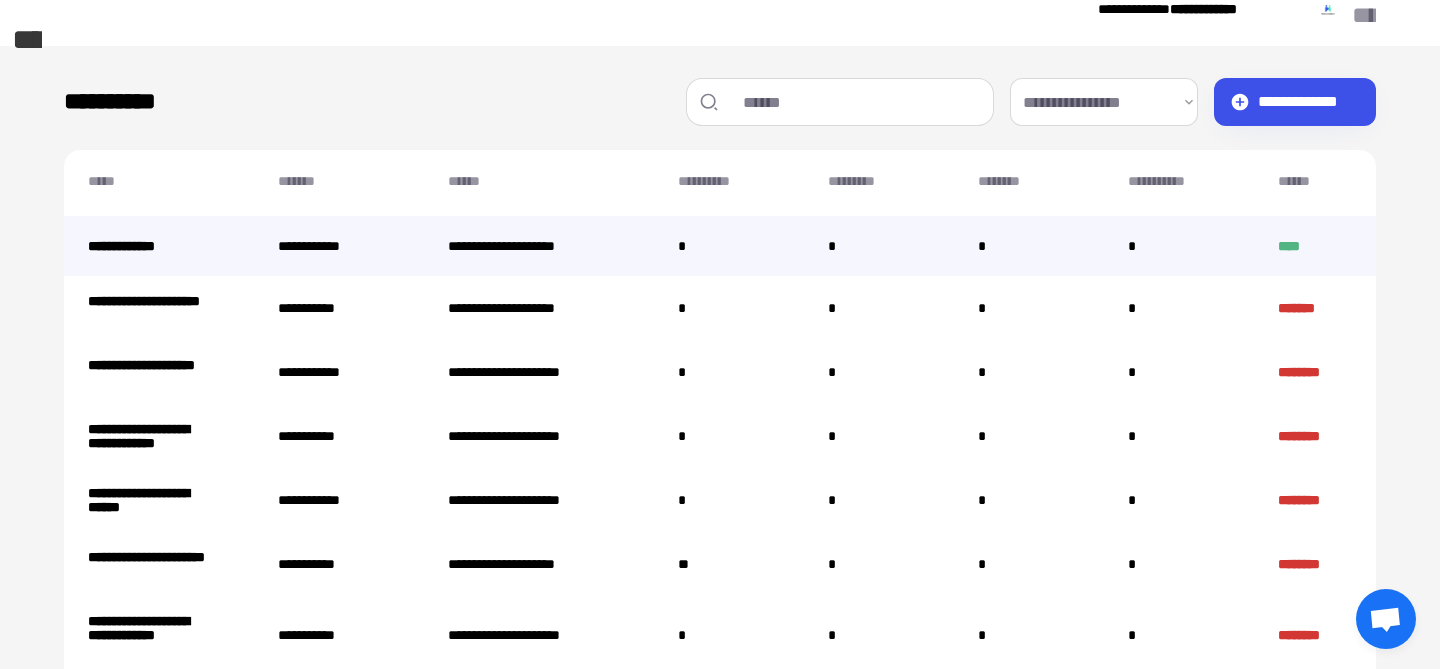 click on "**********" at bounding box center (528, 246) 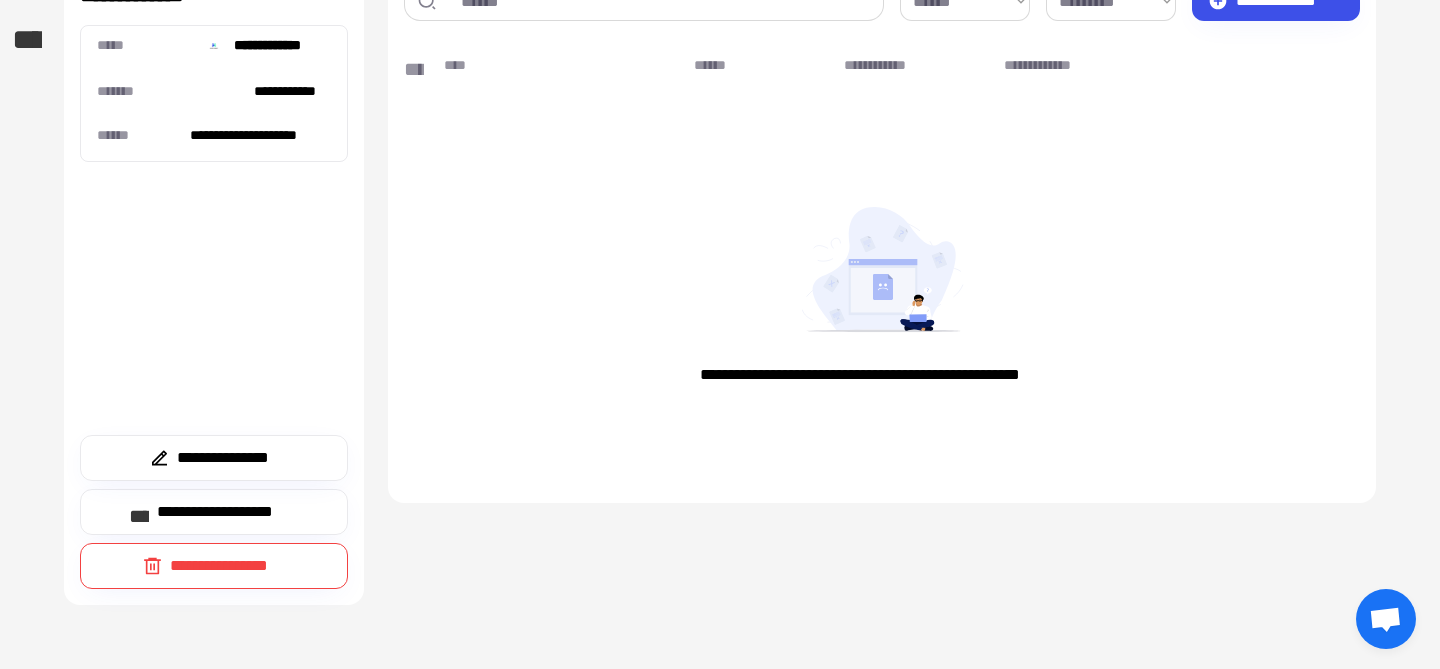 scroll, scrollTop: 0, scrollLeft: 0, axis: both 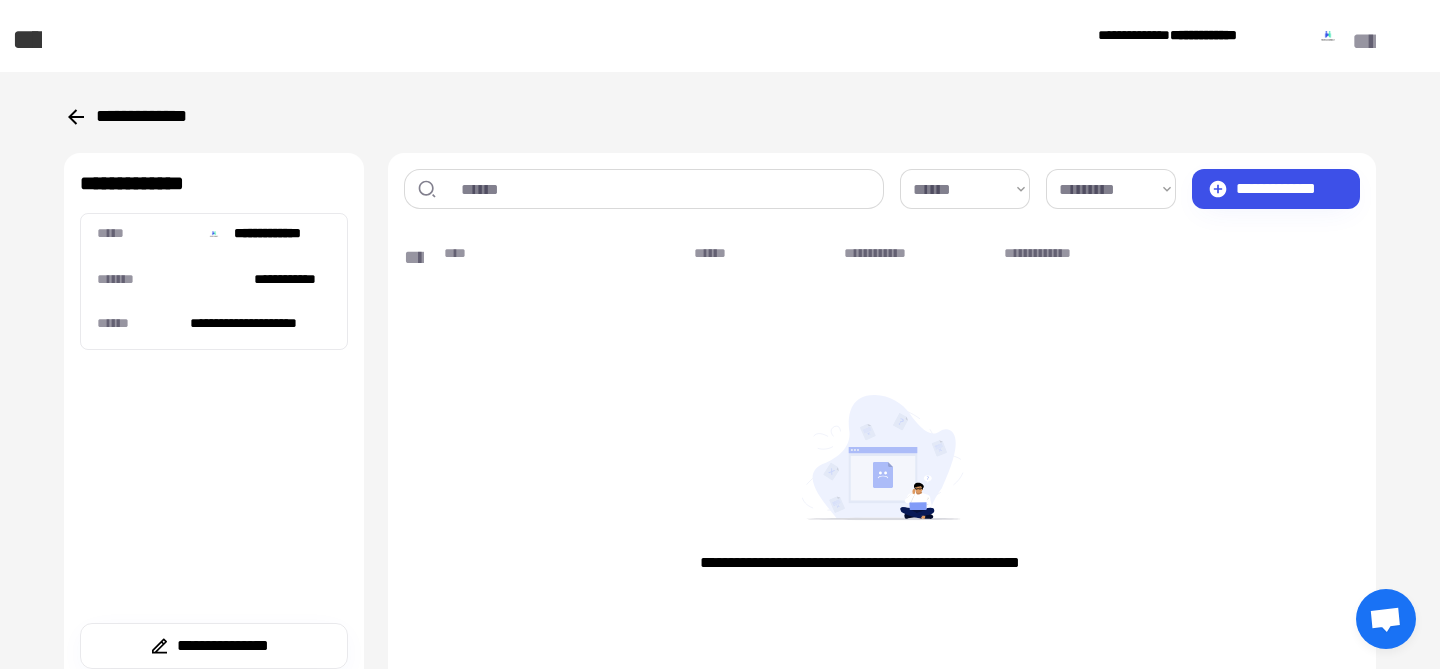 click 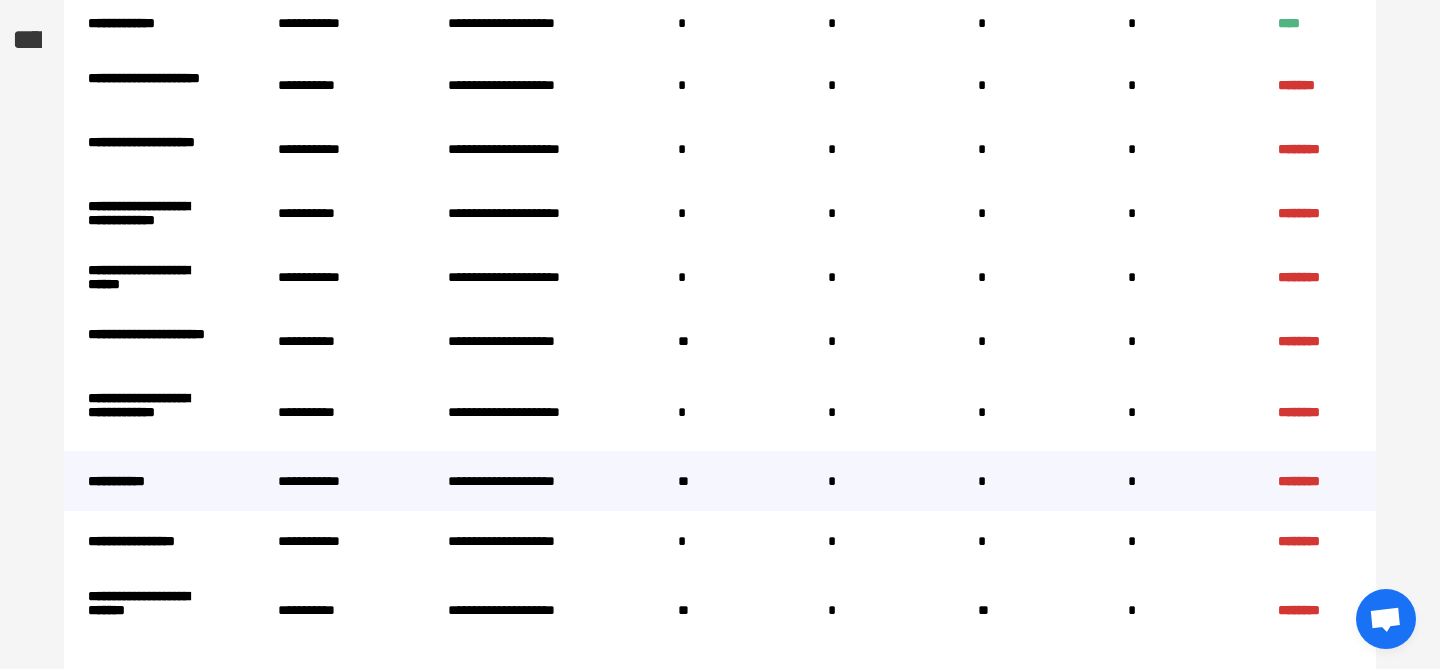 scroll, scrollTop: 225, scrollLeft: 0, axis: vertical 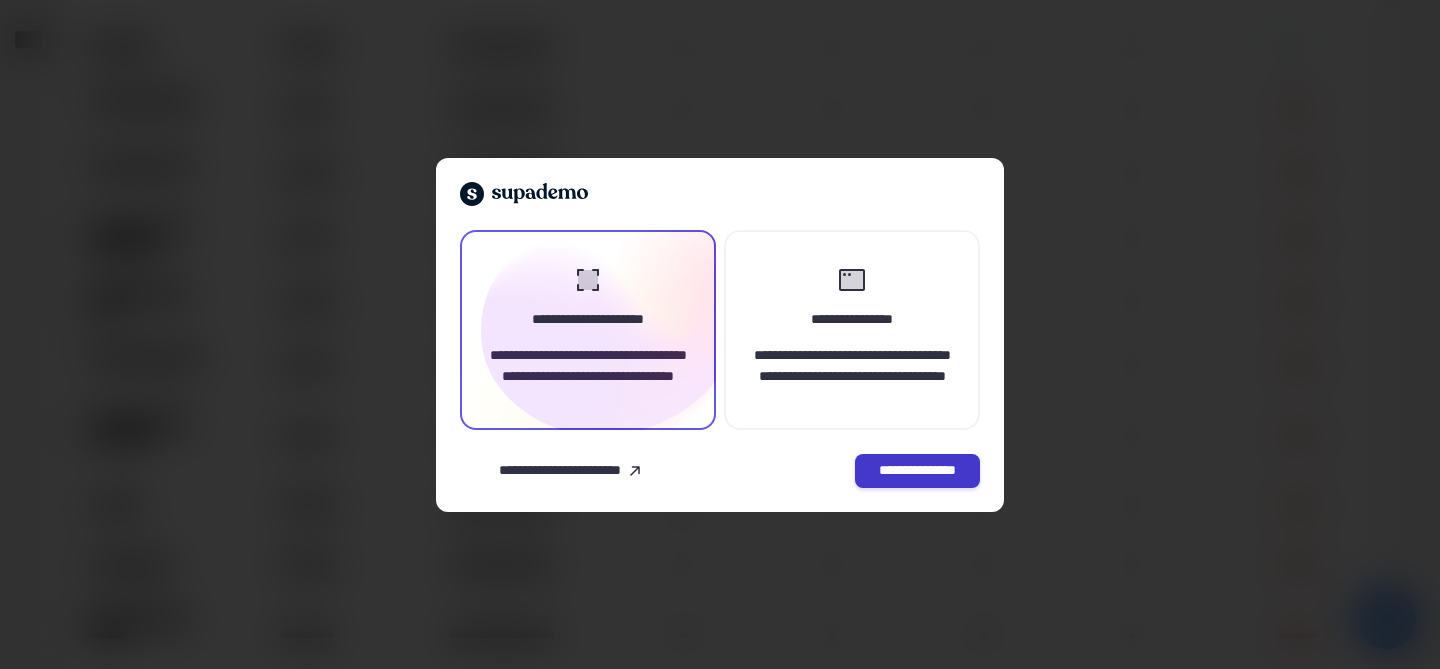 click on "**********" 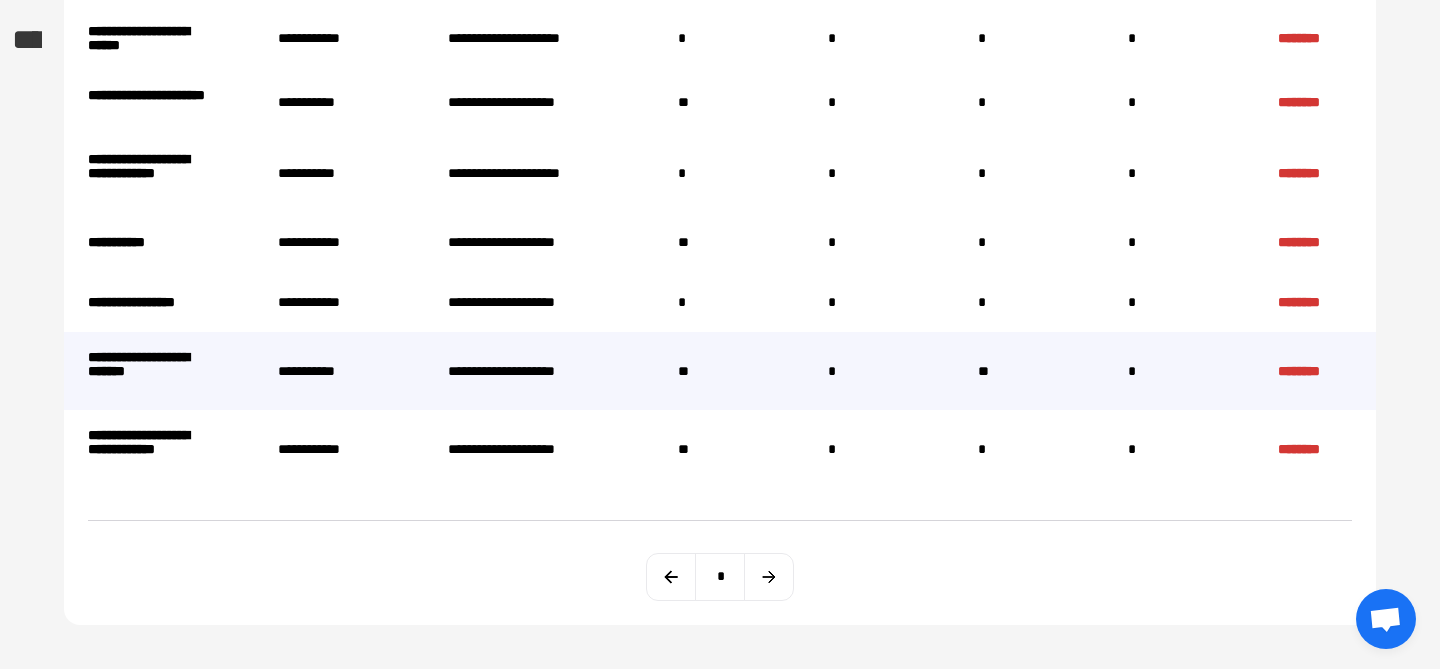 scroll, scrollTop: 483, scrollLeft: 0, axis: vertical 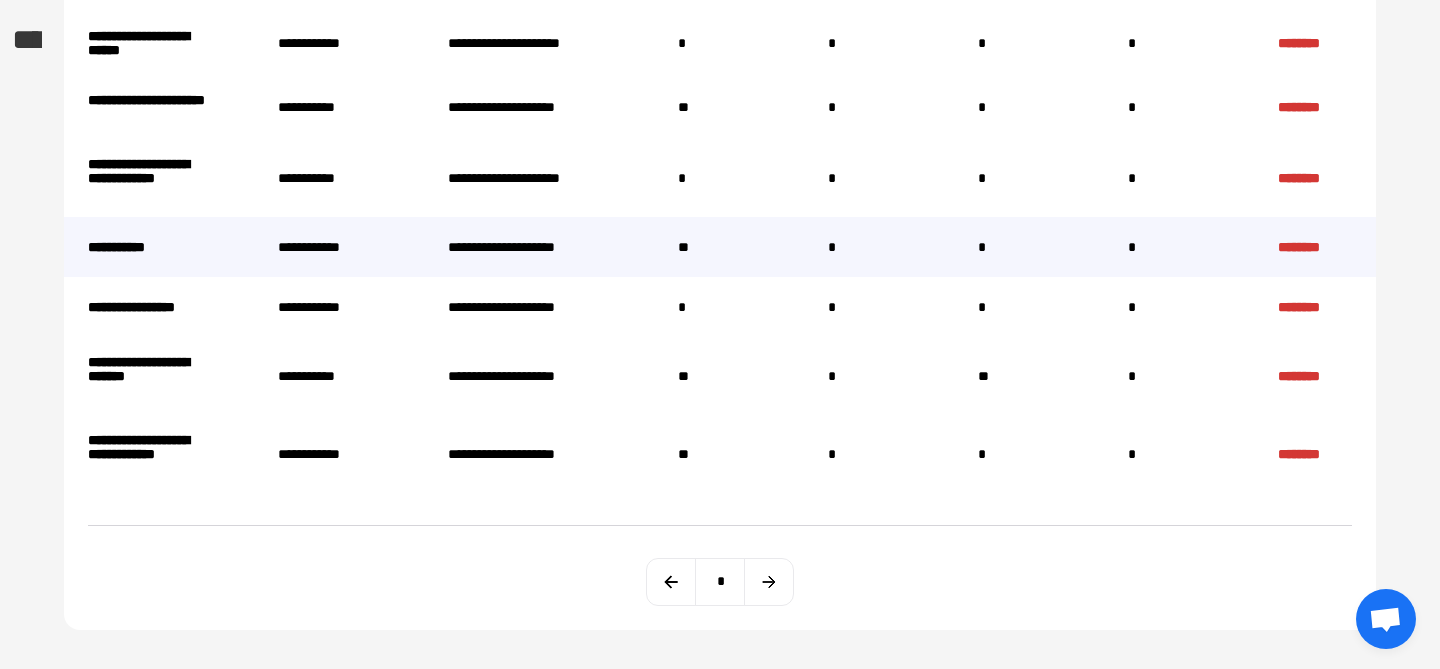 click on "**" at bounding box center [718, 247] 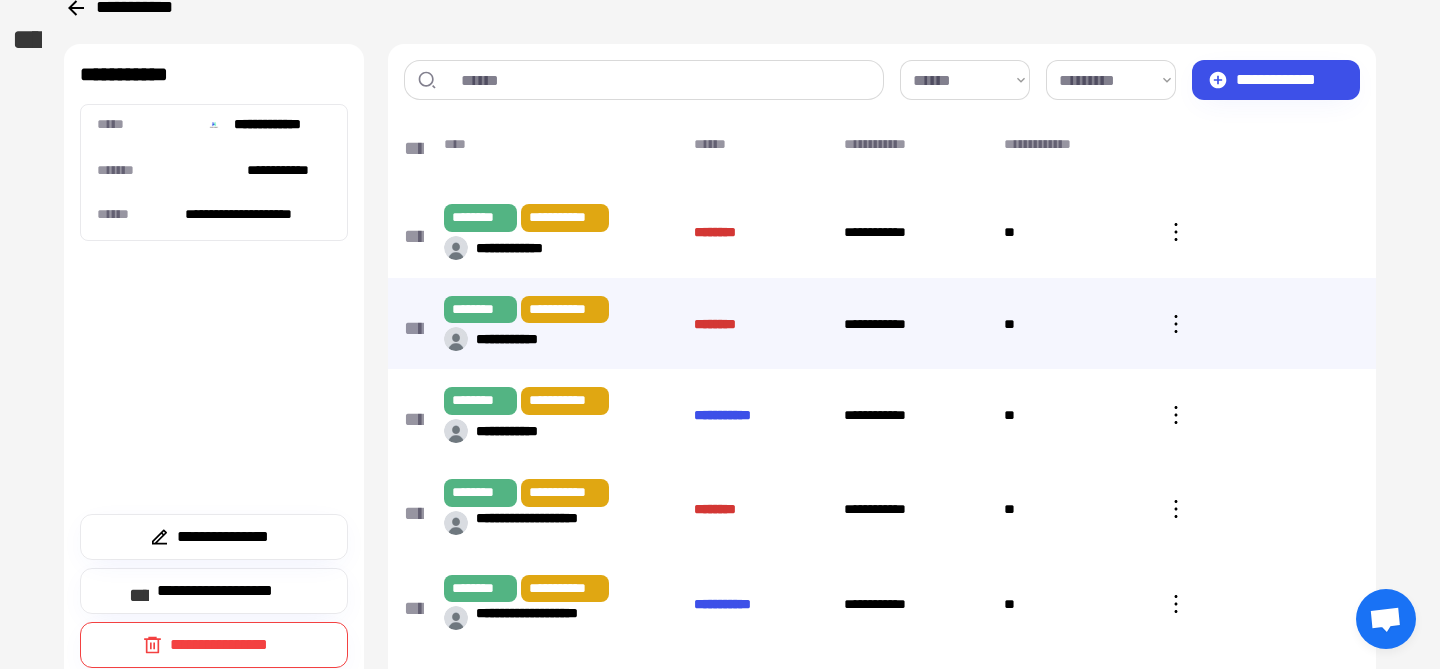 scroll, scrollTop: 123, scrollLeft: 0, axis: vertical 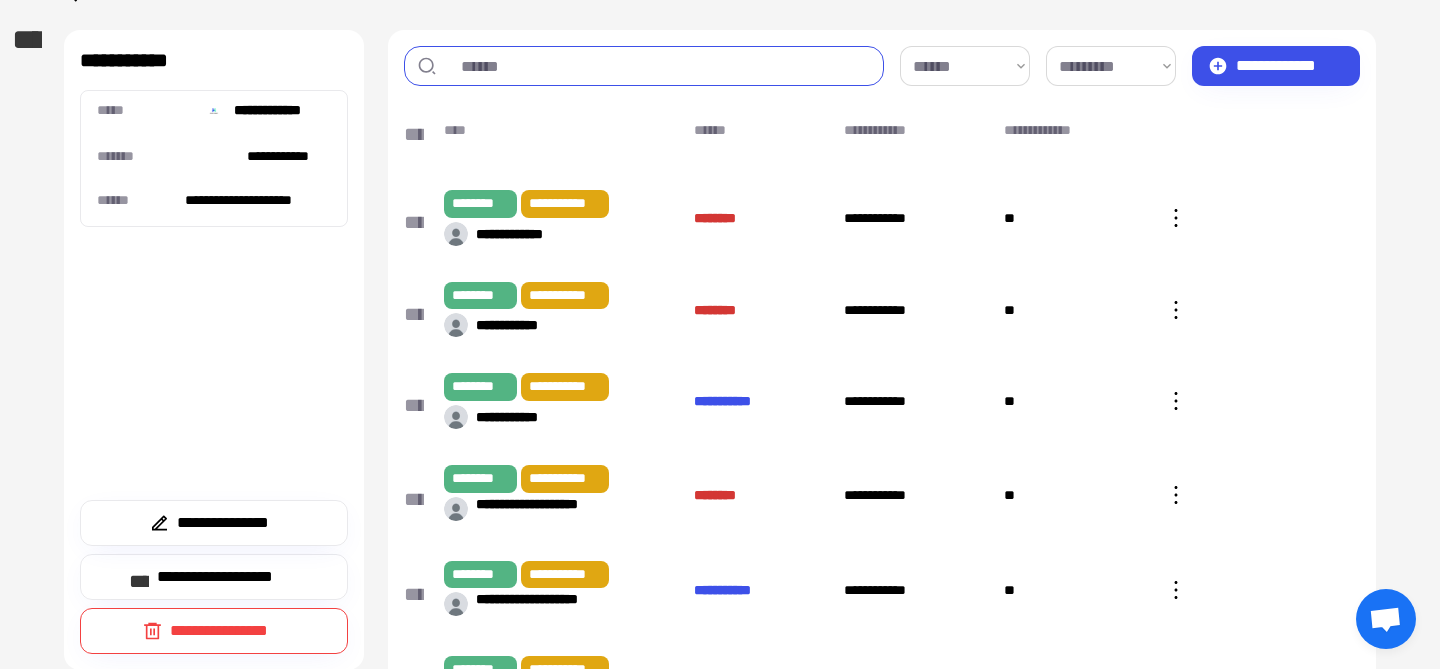 click at bounding box center (660, 66) 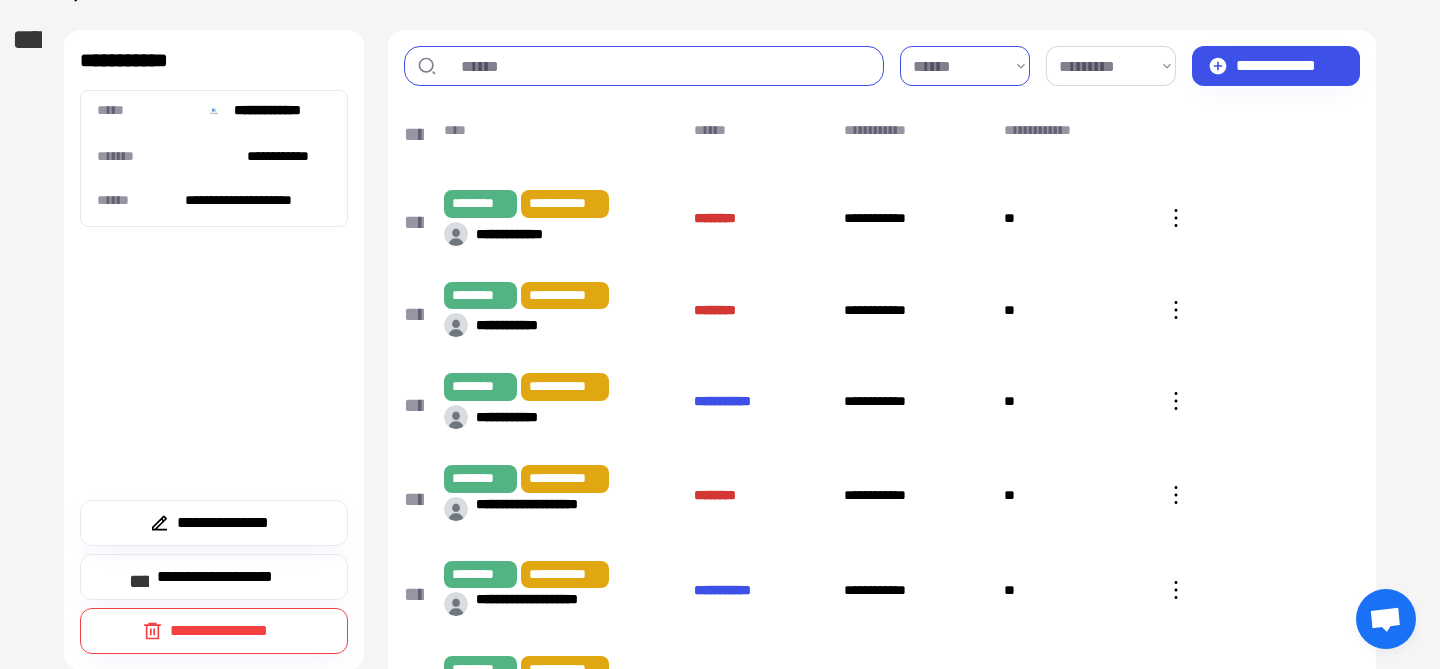 click on "**********" at bounding box center (965, 66) 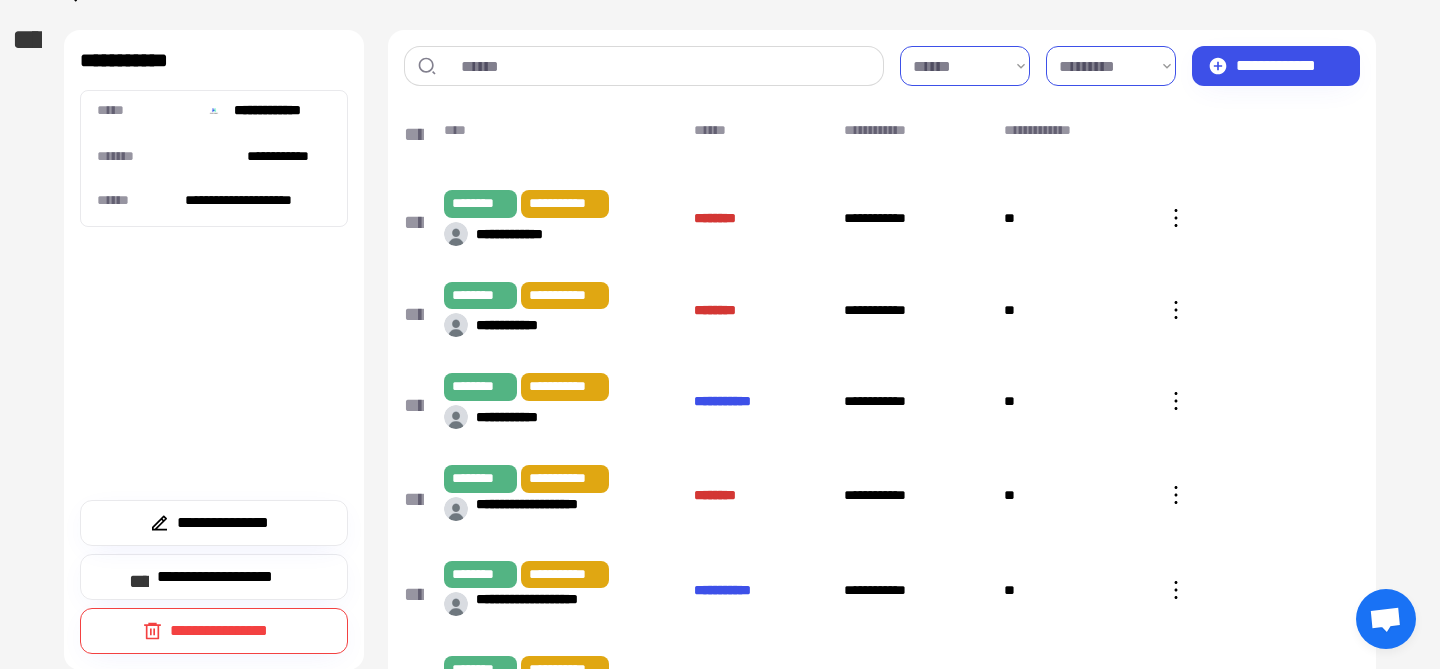click on "**********" at bounding box center [1111, 66] 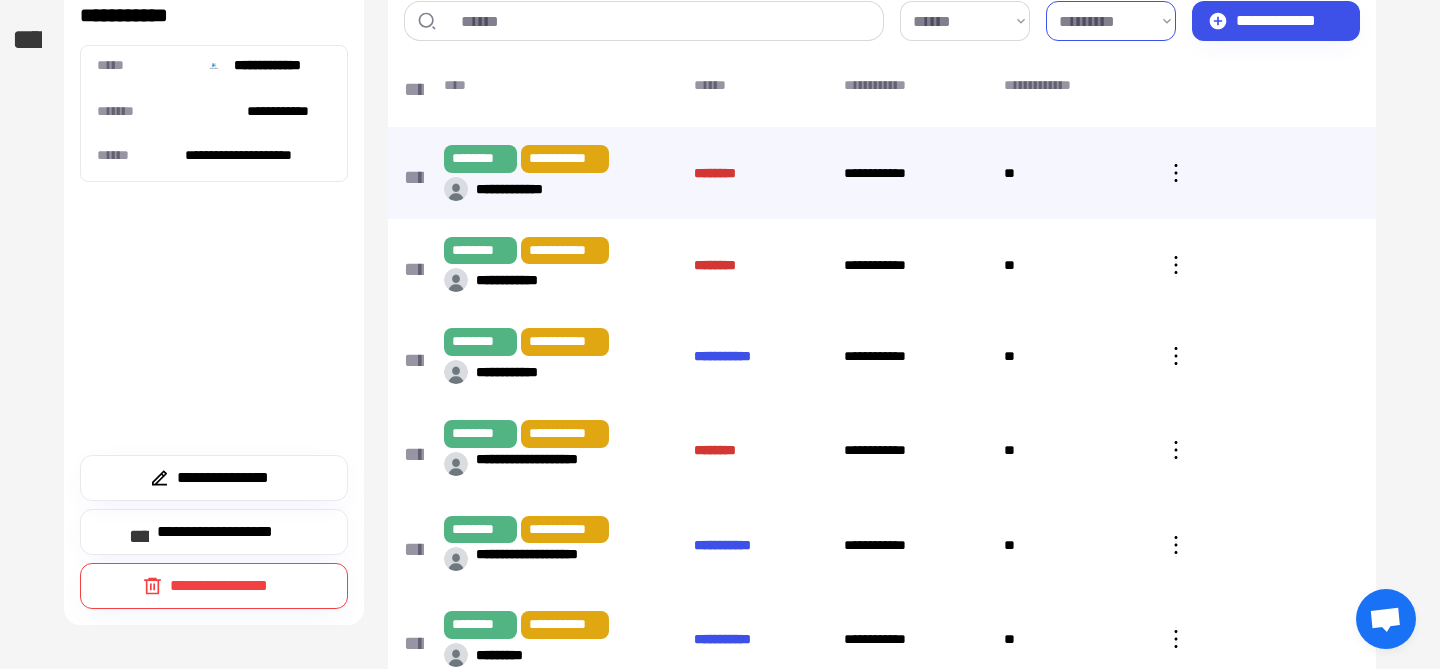 scroll, scrollTop: 172, scrollLeft: 0, axis: vertical 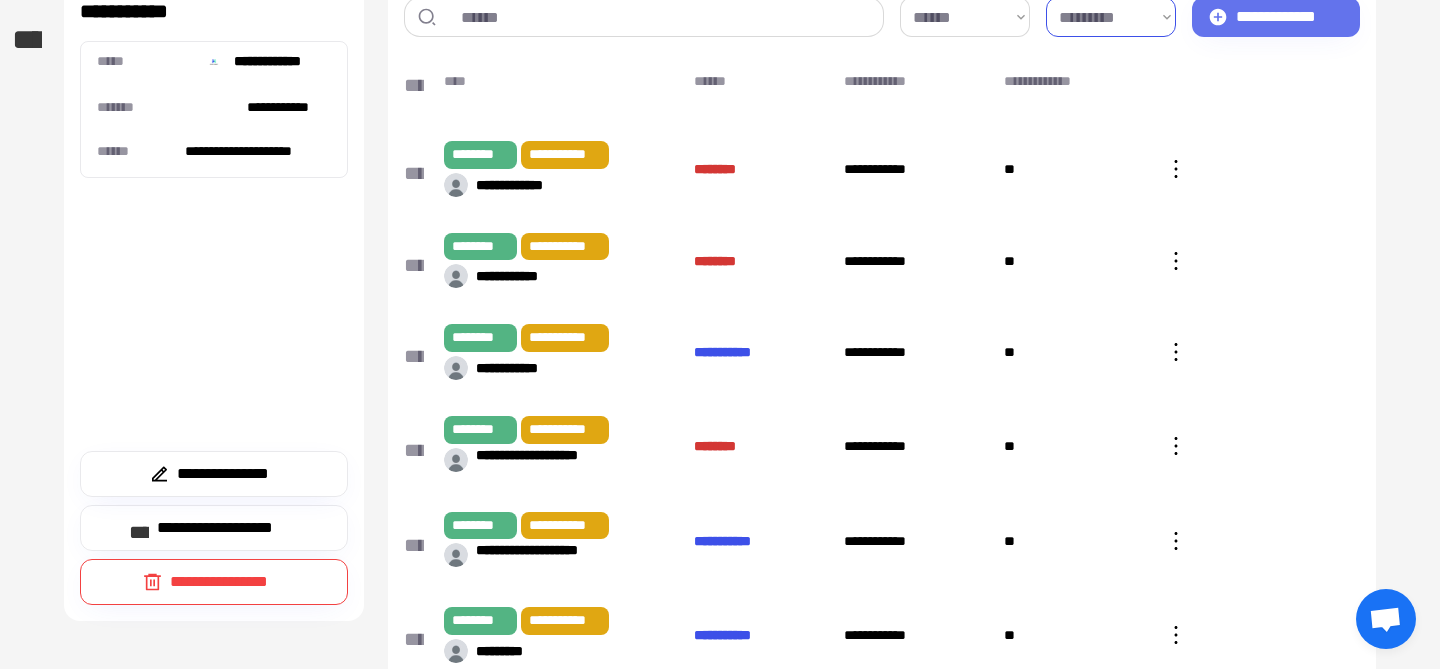click on "**********" at bounding box center (1290, 17) 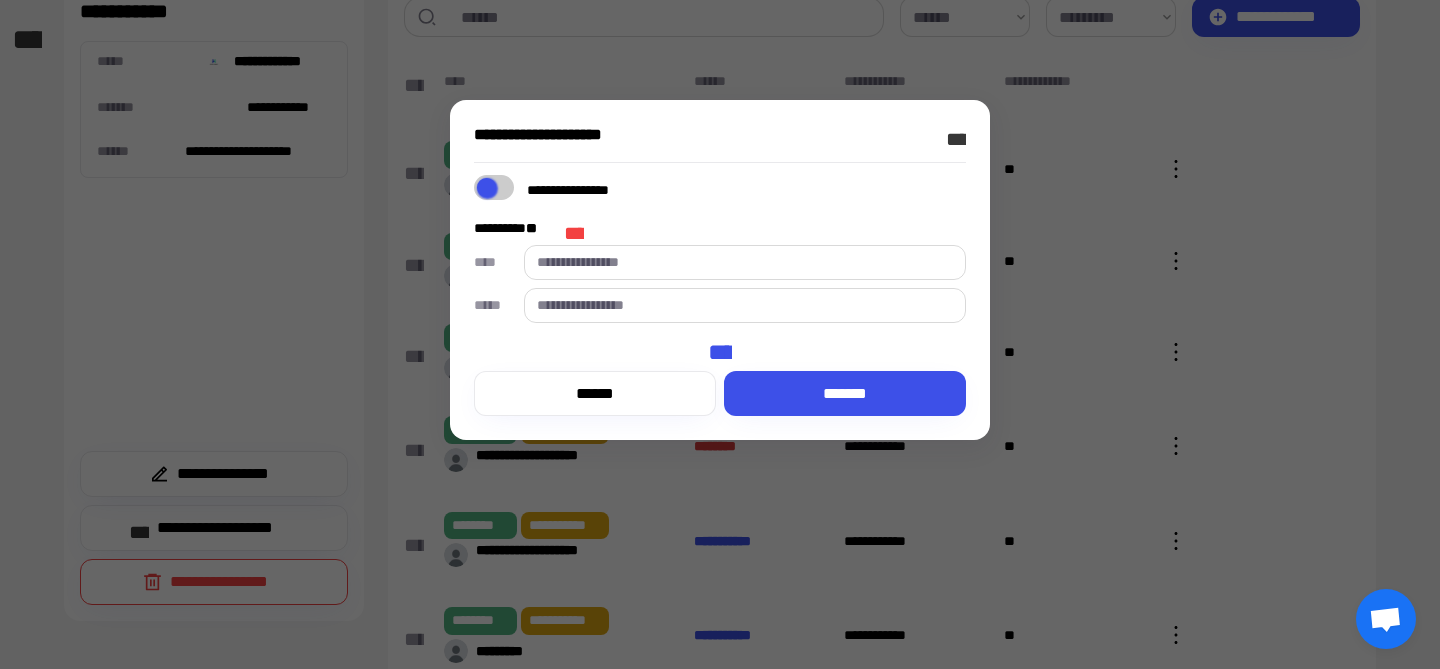 click on "*****" 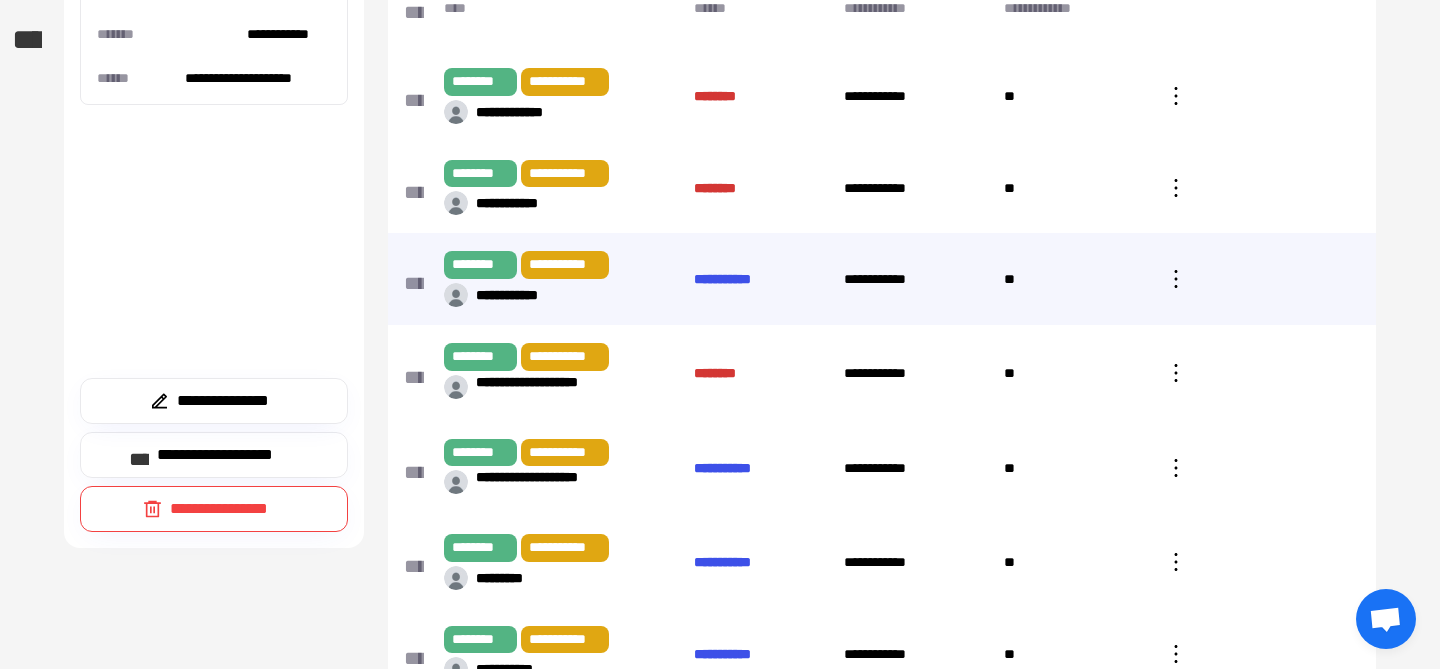 scroll, scrollTop: 247, scrollLeft: 0, axis: vertical 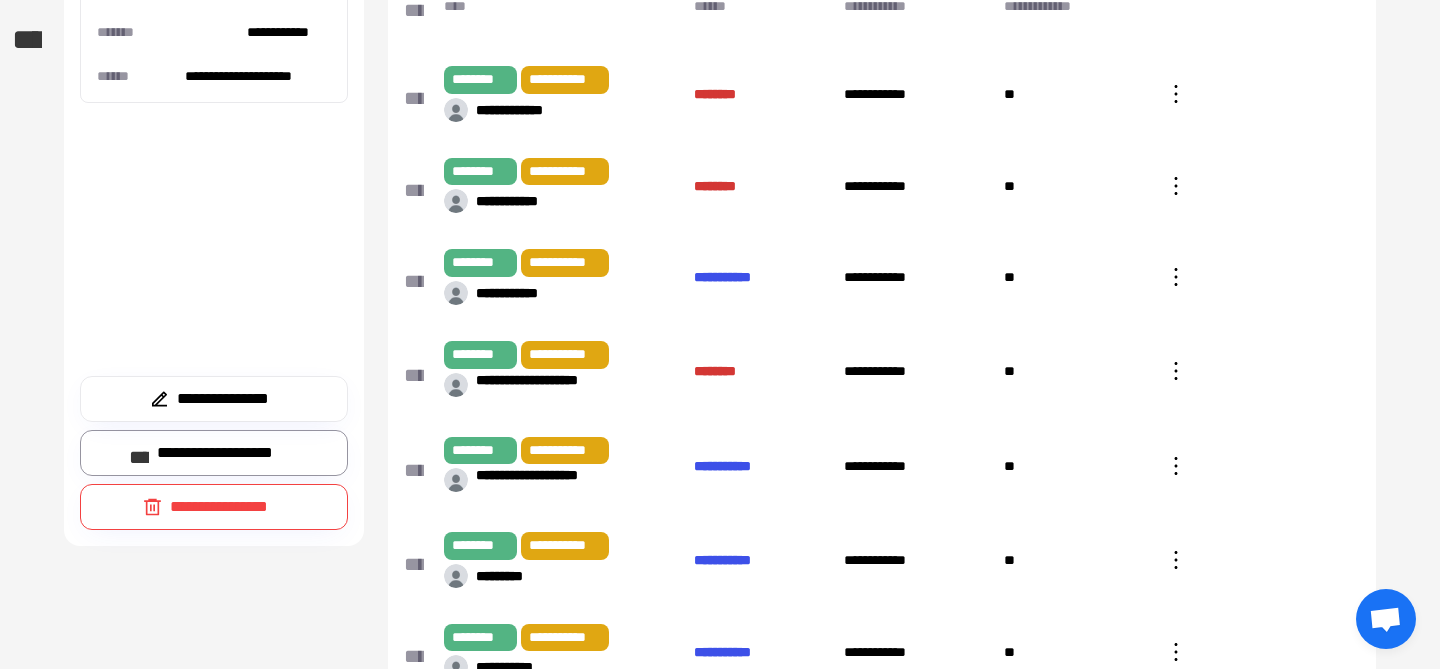 click on "**********" at bounding box center [214, 453] 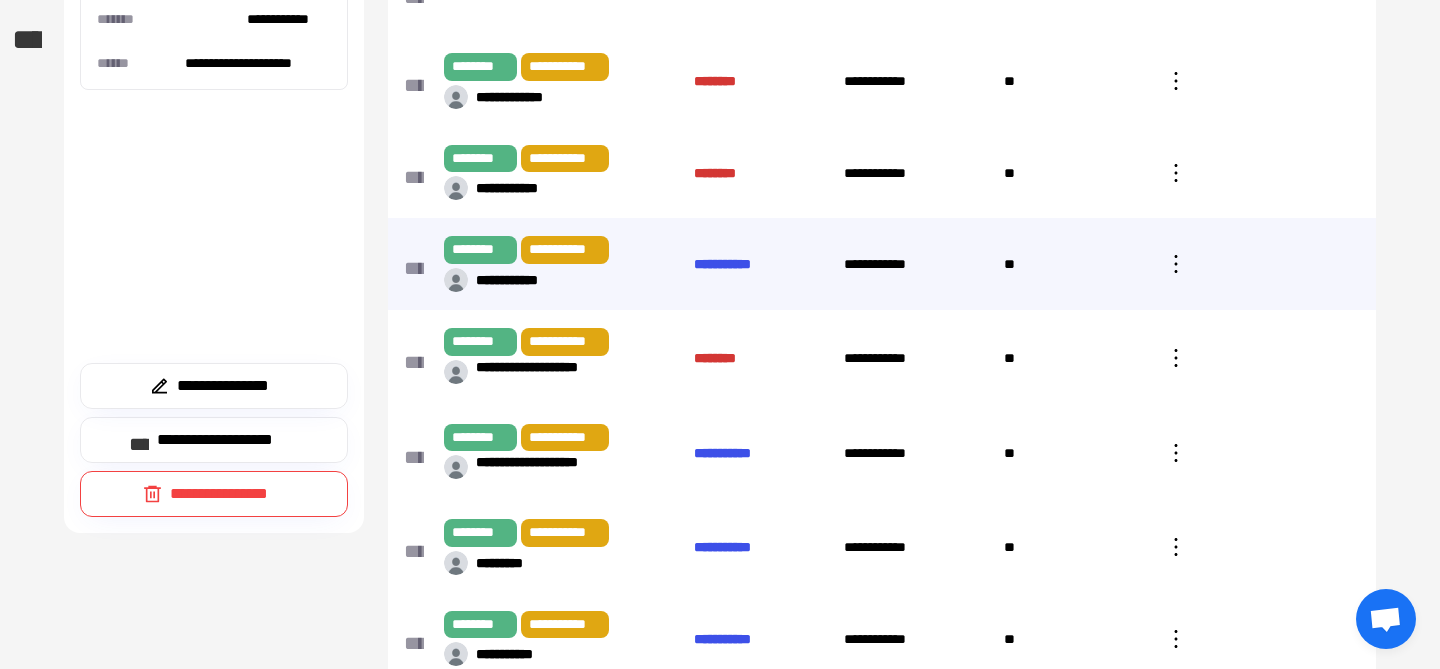 scroll, scrollTop: 262, scrollLeft: 0, axis: vertical 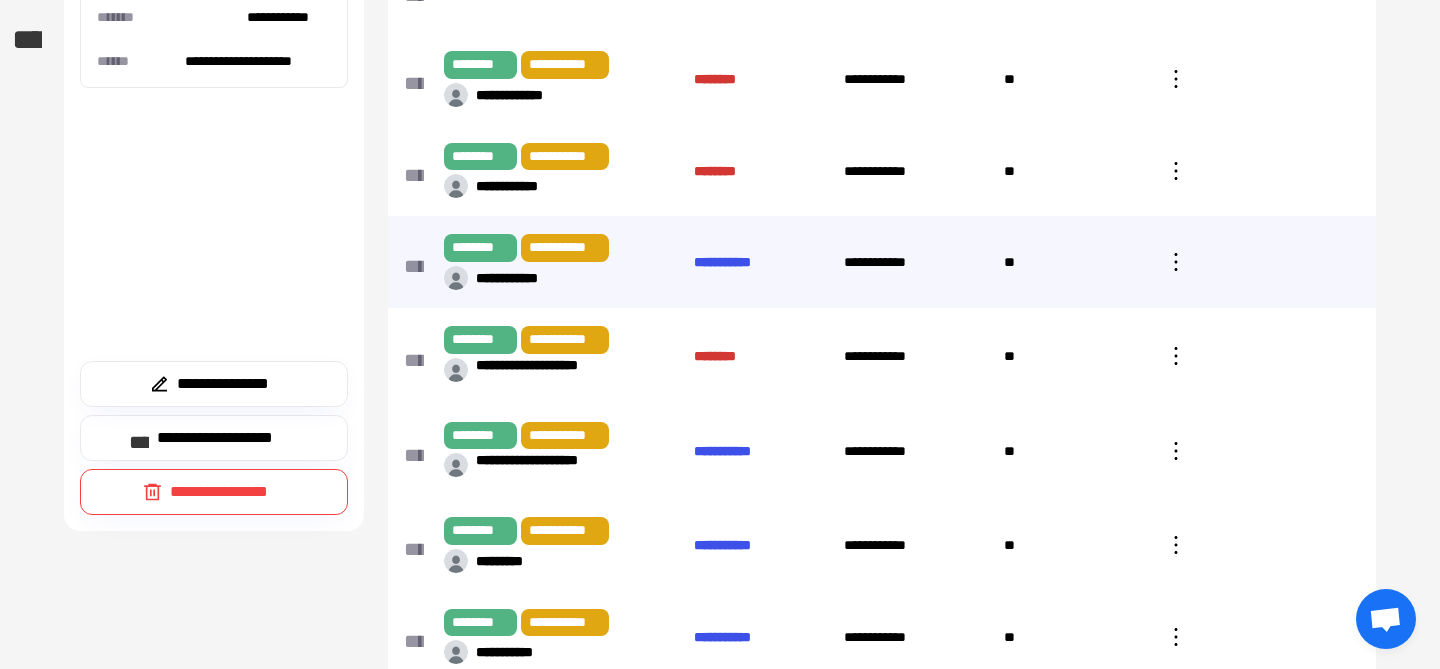 click 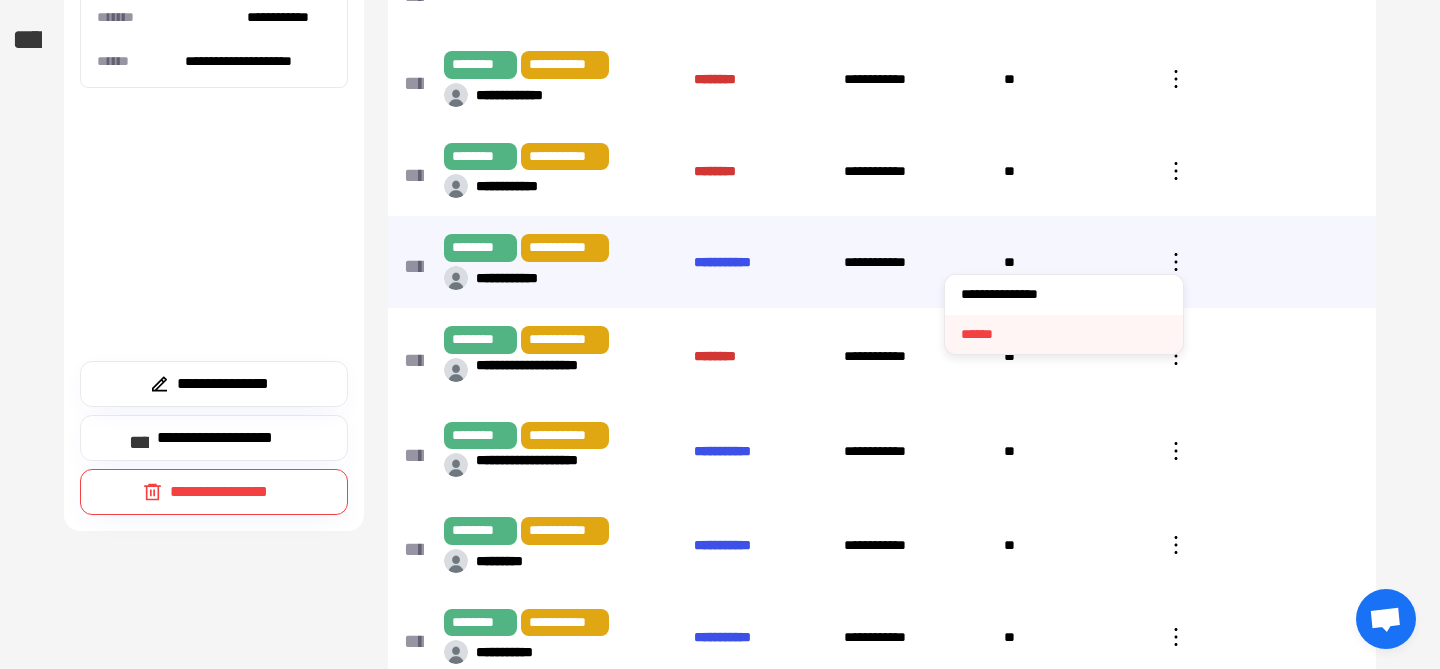 click 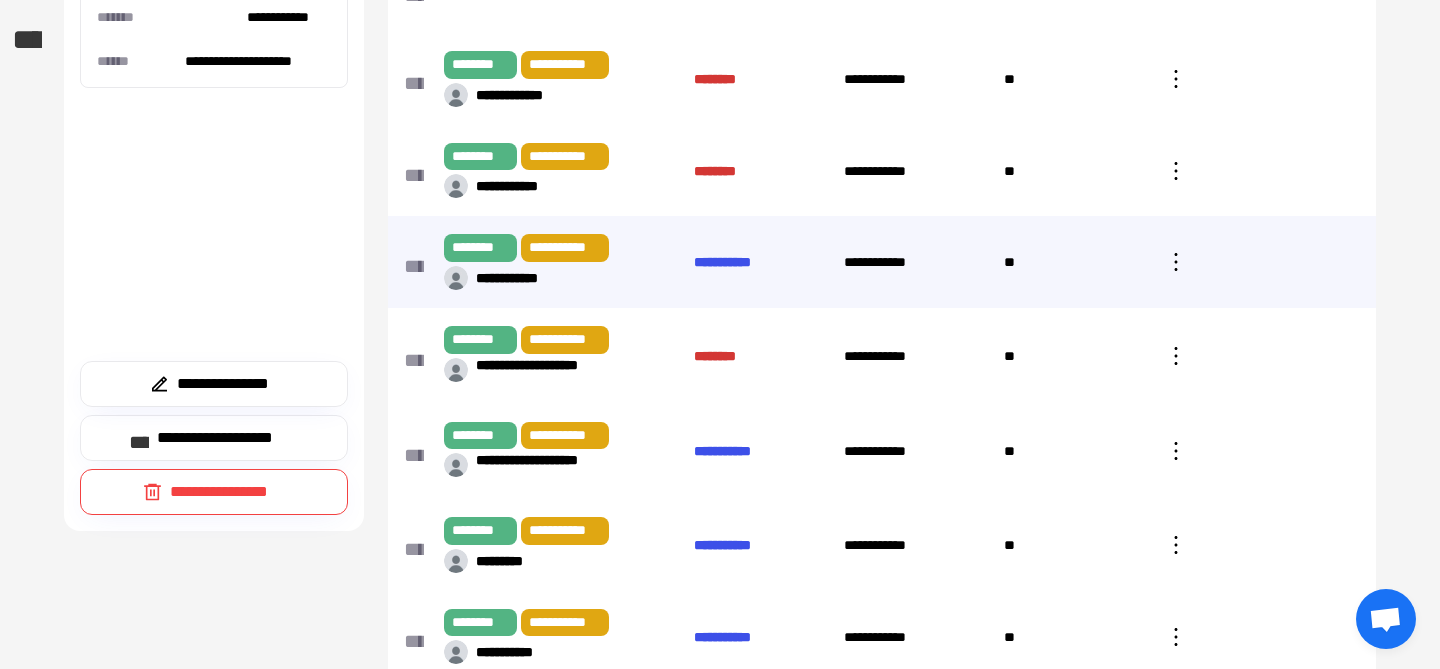 click on "**********" at bounding box center (882, 262) 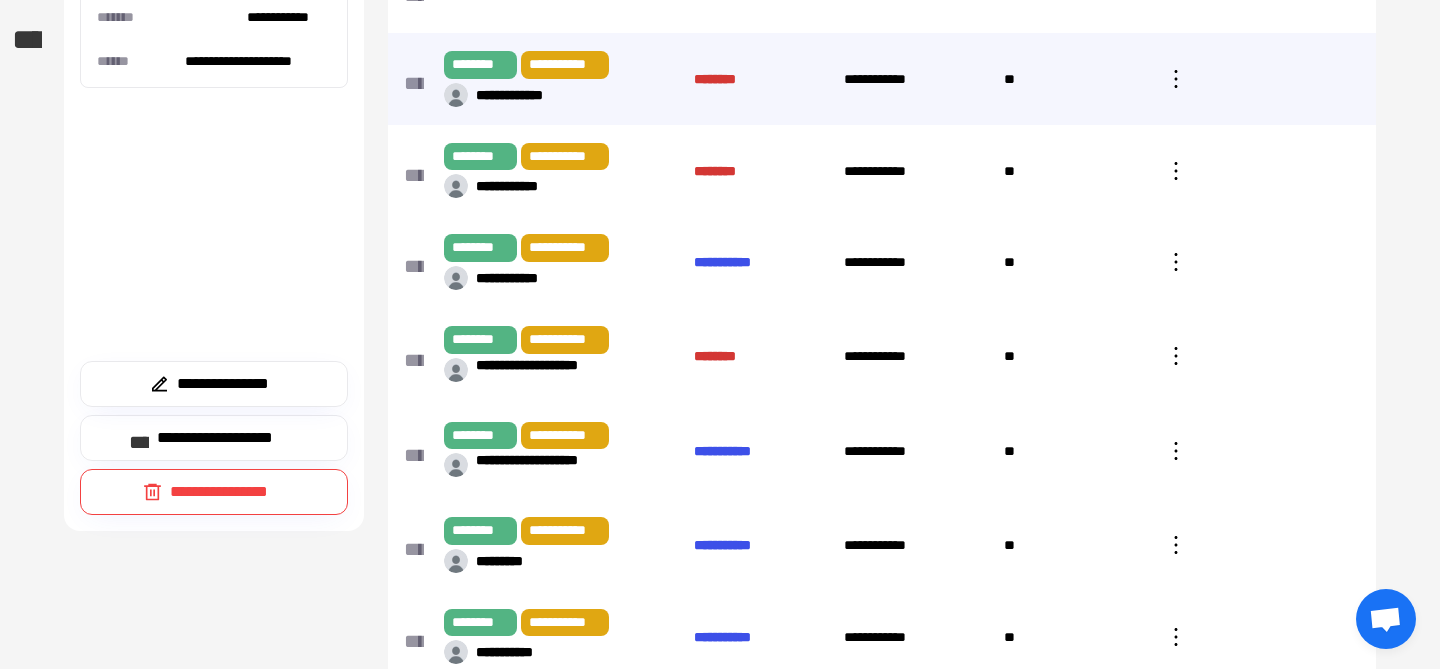 scroll, scrollTop: 0, scrollLeft: 0, axis: both 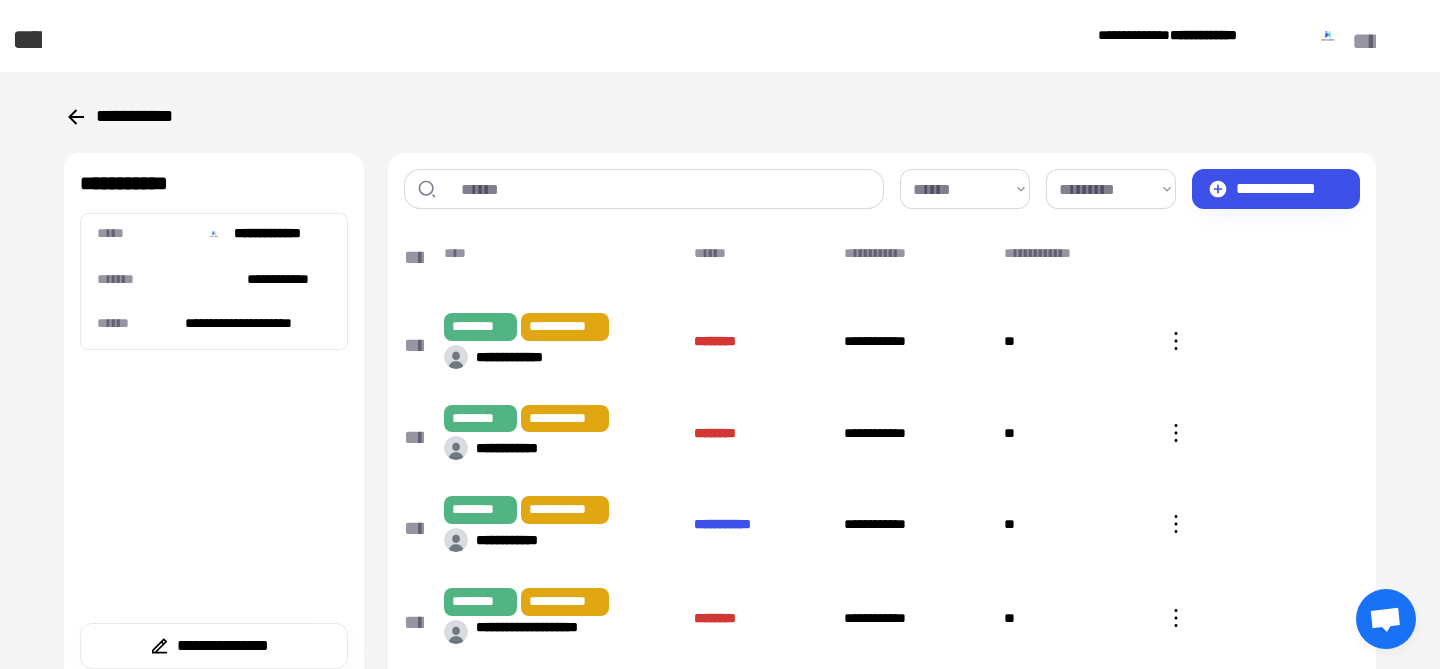 click on "**********" at bounding box center (882, 794) 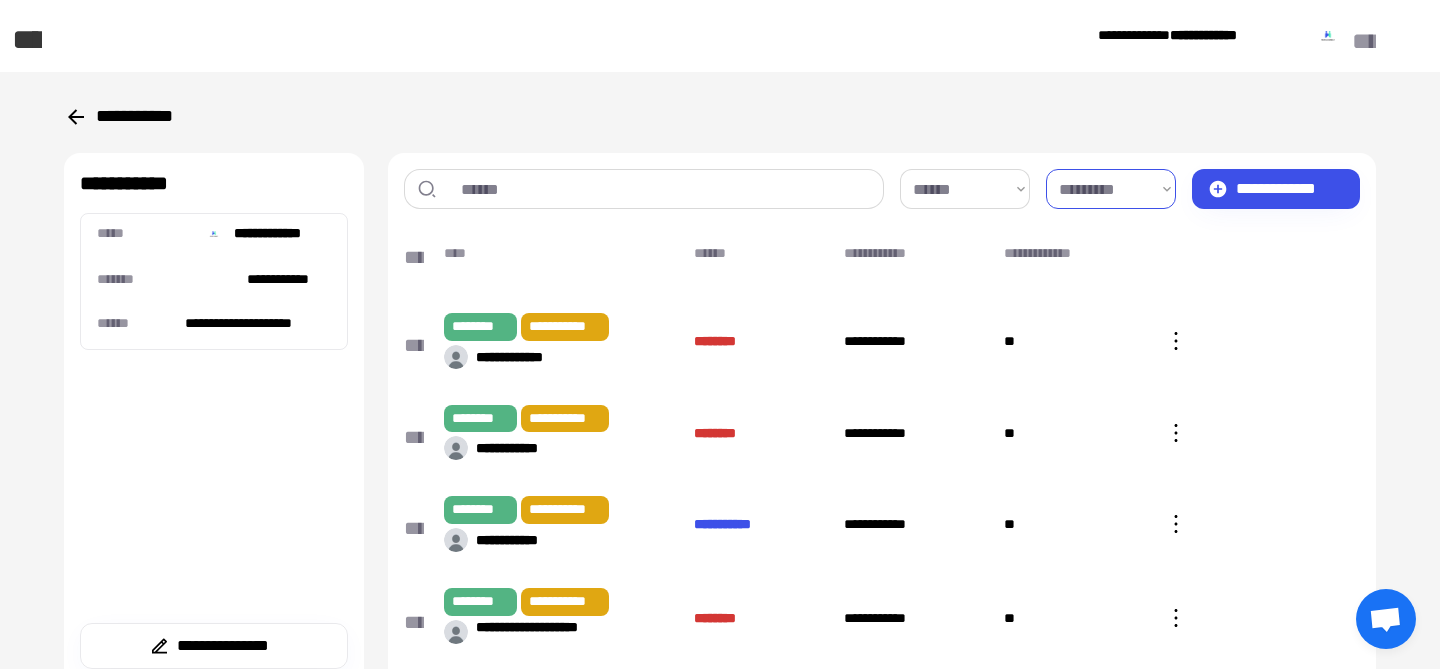 click on "**********" at bounding box center (1111, 189) 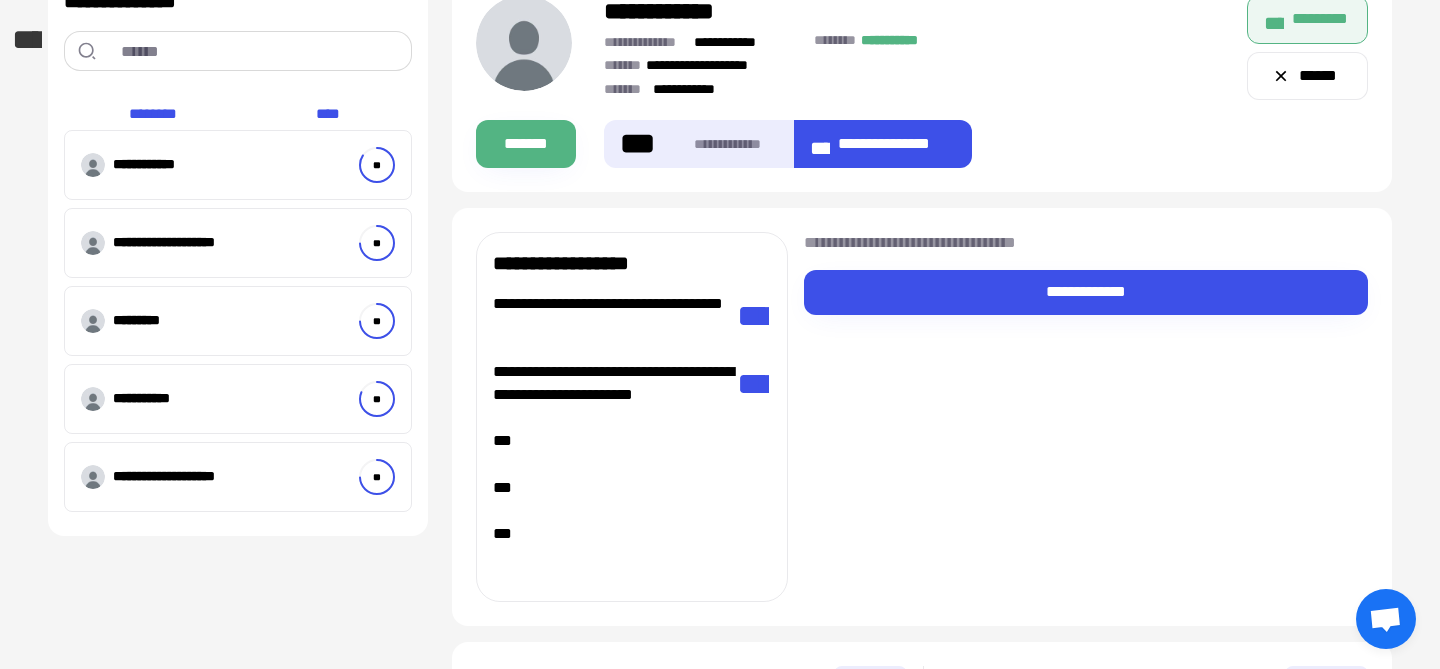 scroll, scrollTop: 194, scrollLeft: 0, axis: vertical 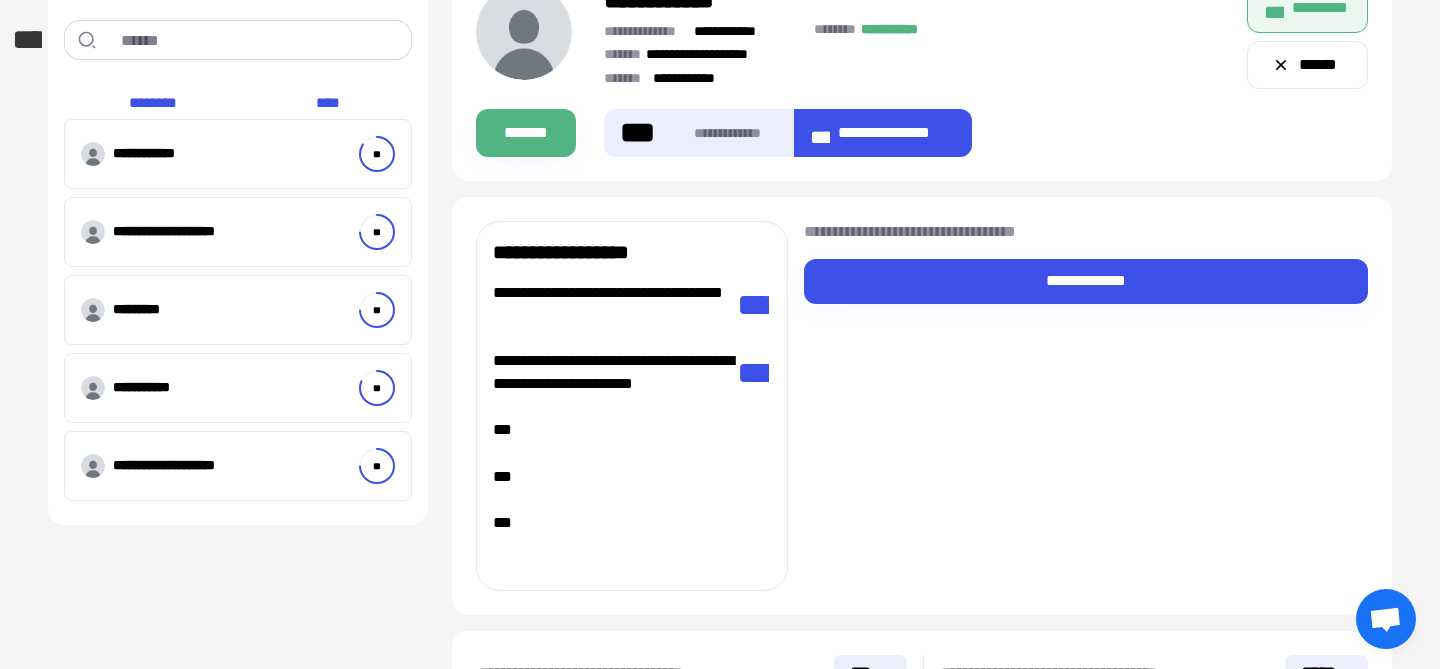 click on "**********" at bounding box center (611, 372) 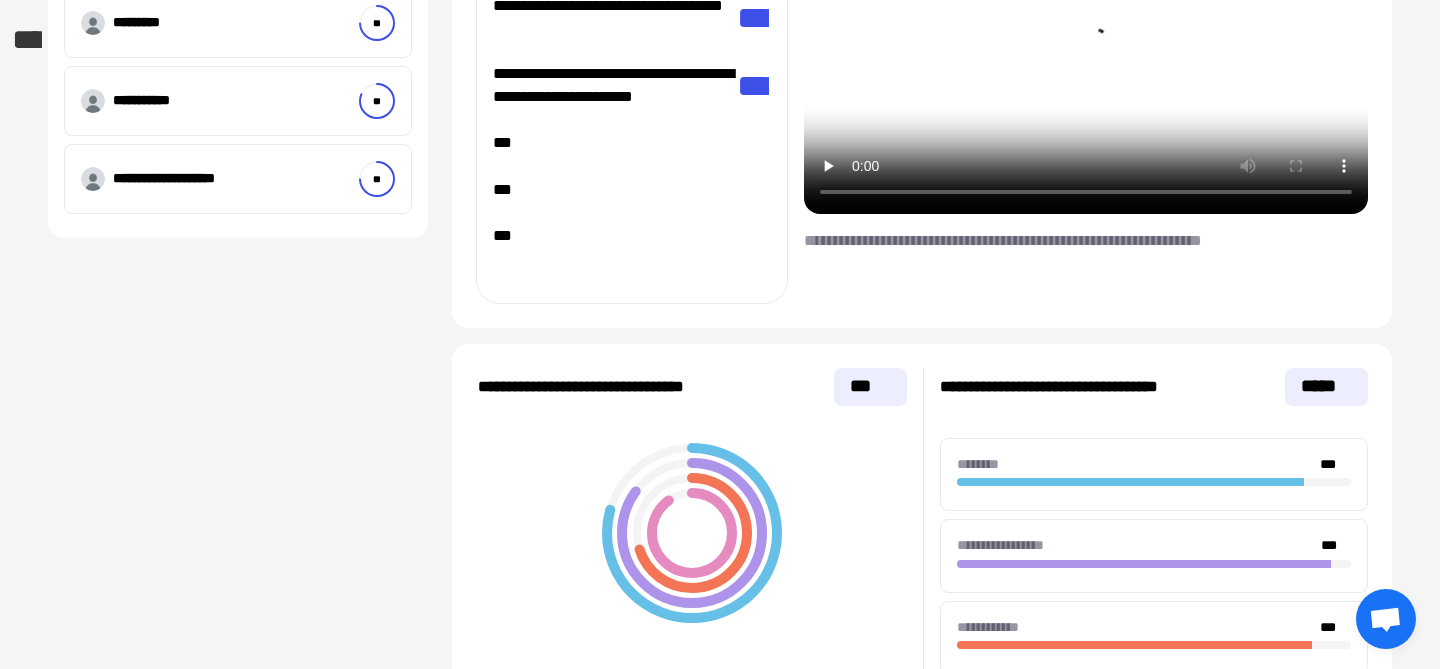 scroll, scrollTop: 479, scrollLeft: 0, axis: vertical 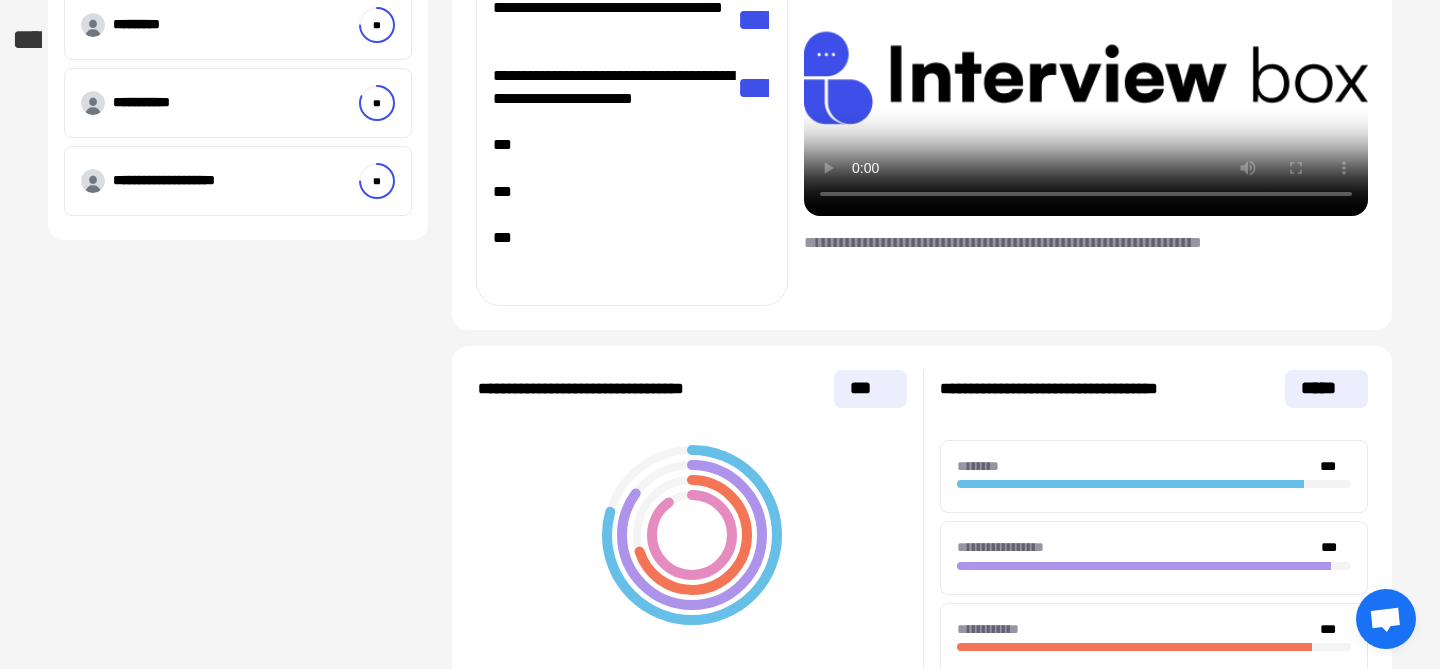 click on "**" at bounding box center (611, 145) 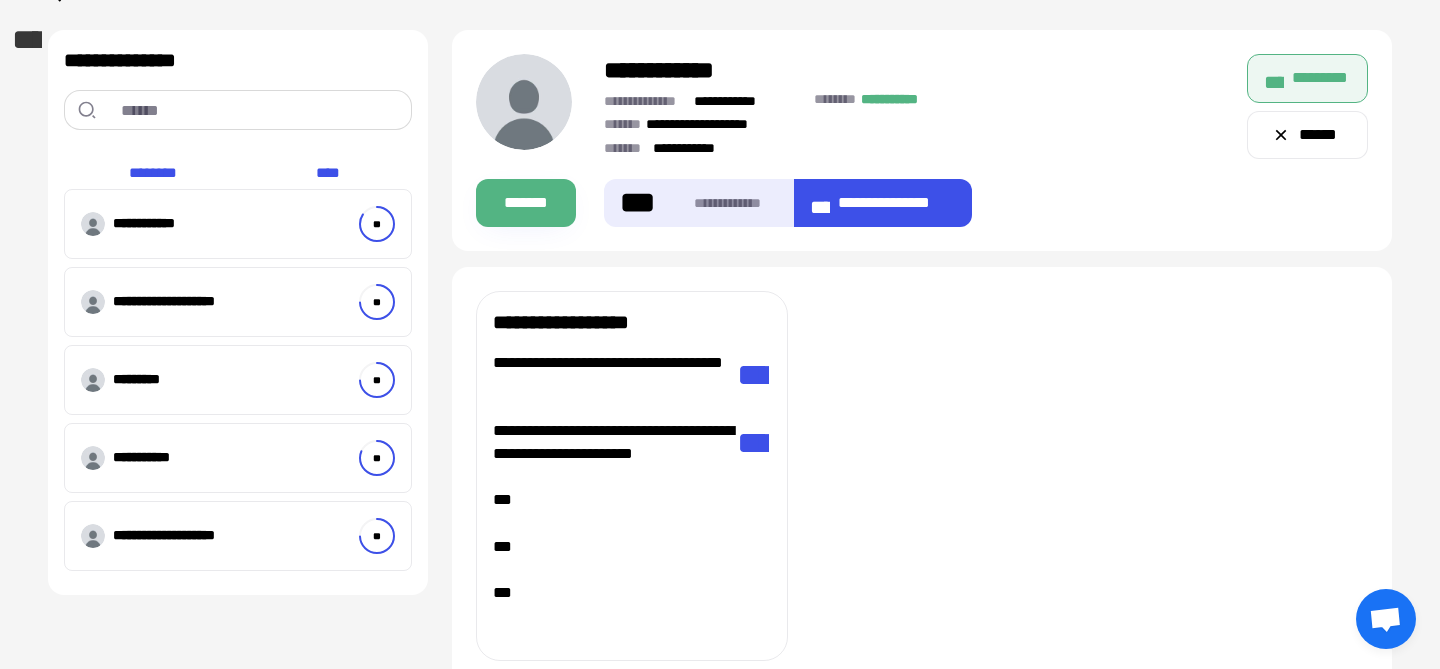 scroll, scrollTop: 90, scrollLeft: 0, axis: vertical 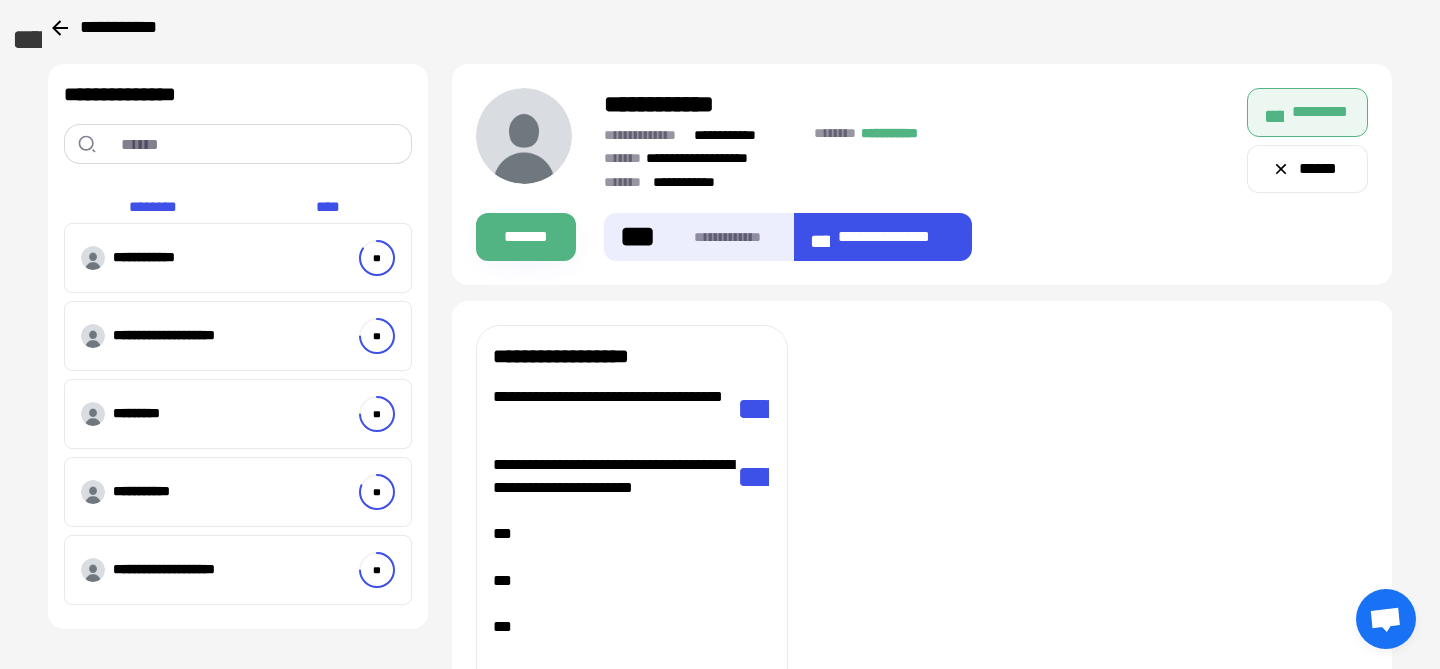 click on "**********" at bounding box center (180, 336) 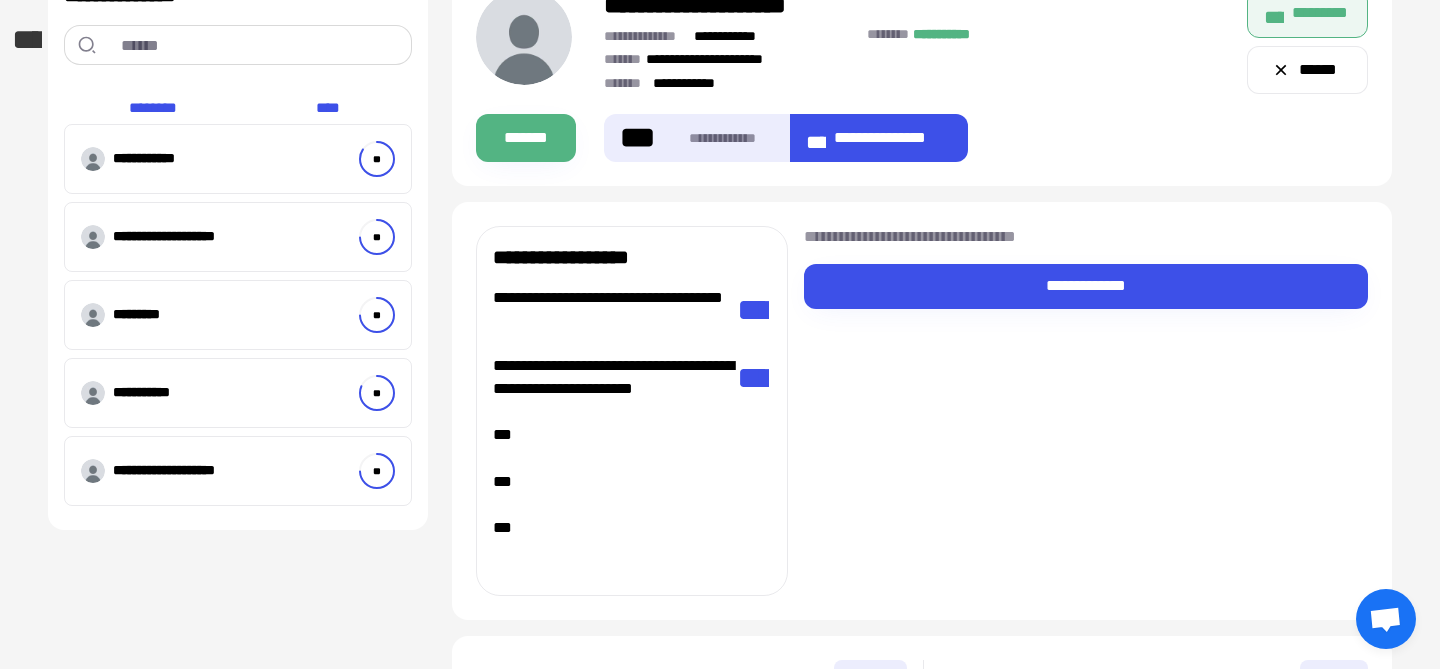 scroll, scrollTop: 191, scrollLeft: 0, axis: vertical 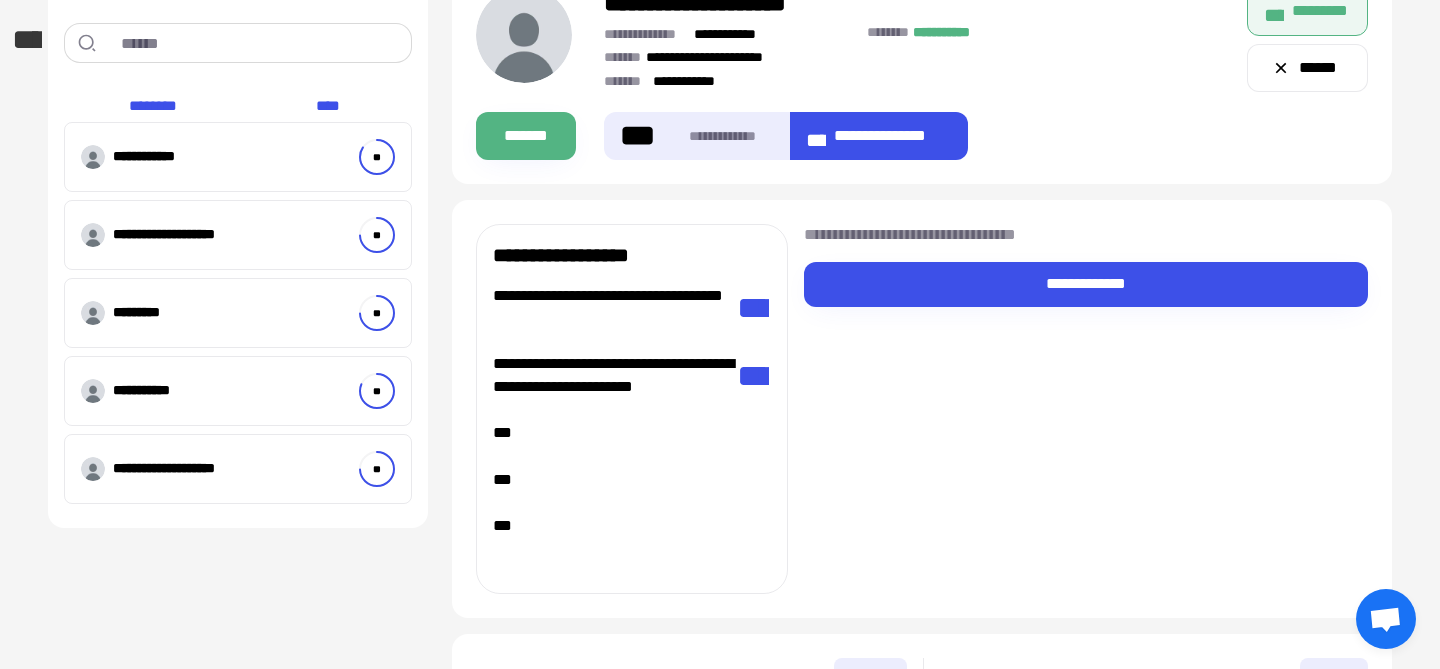 click on "********* **" at bounding box center [238, 313] 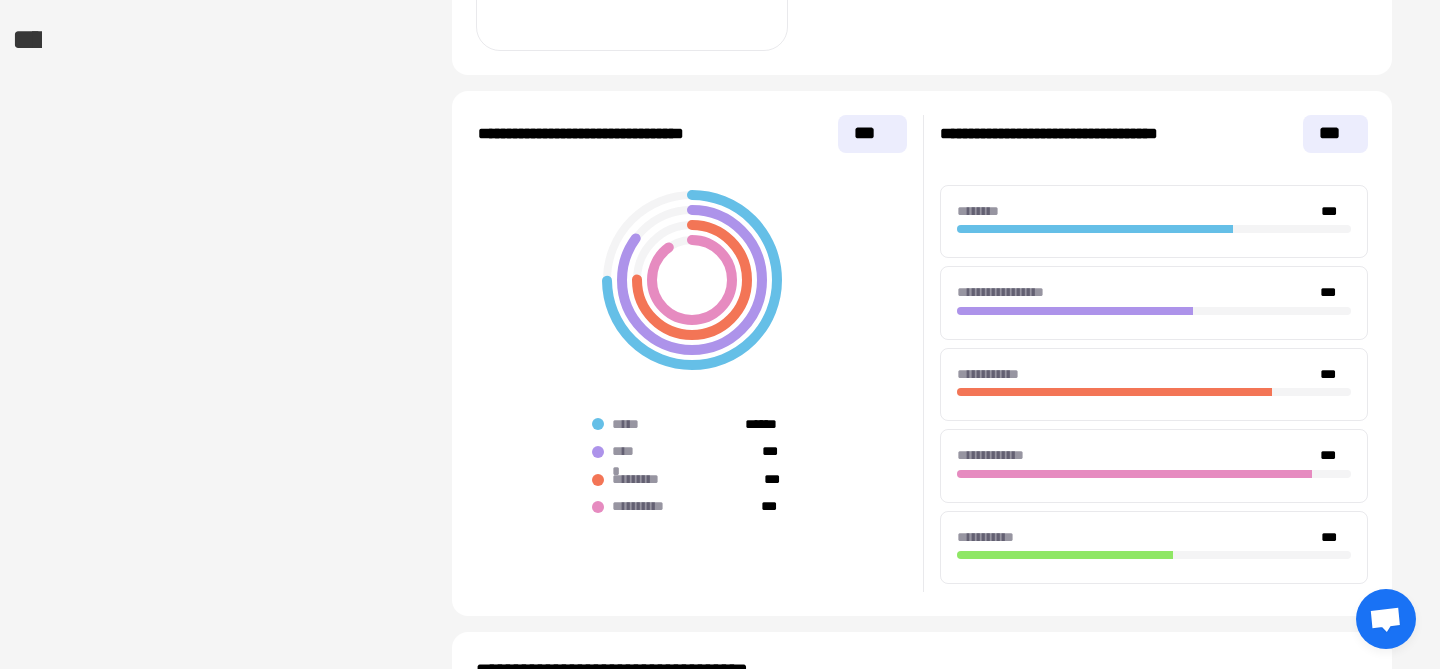 scroll, scrollTop: 710, scrollLeft: 0, axis: vertical 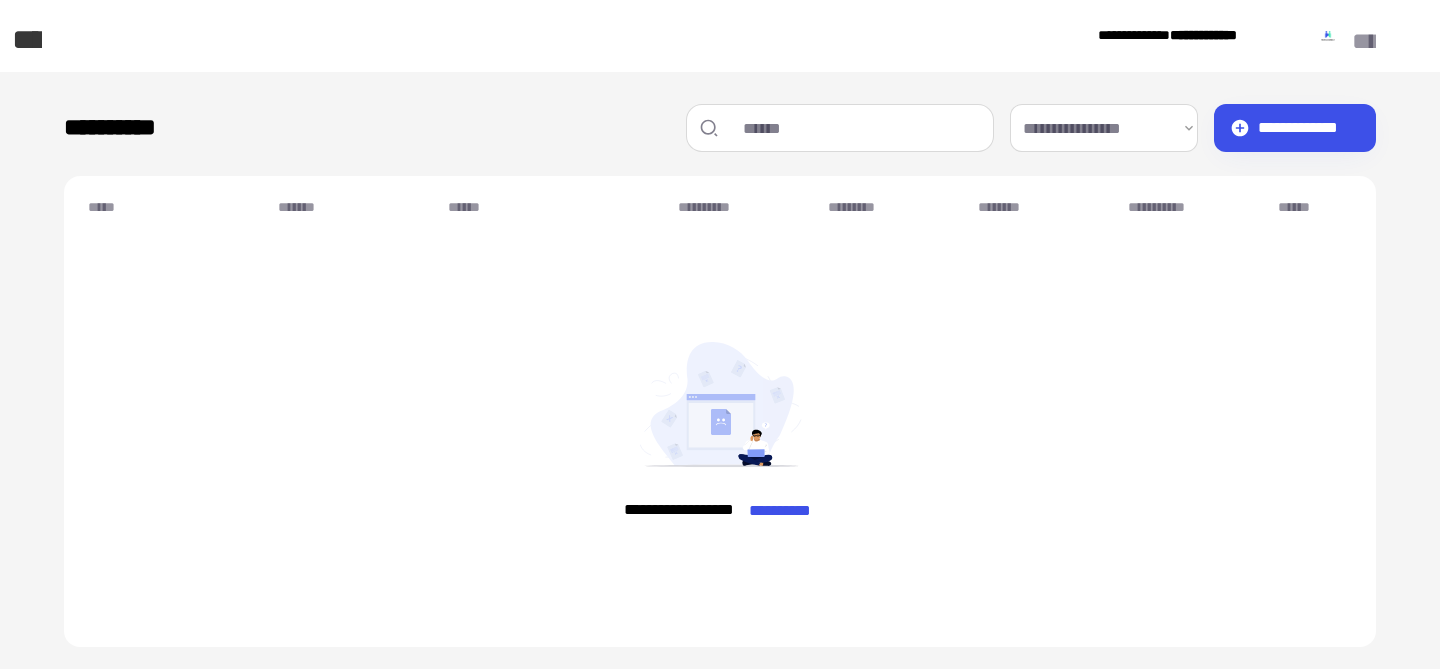 click on "****" 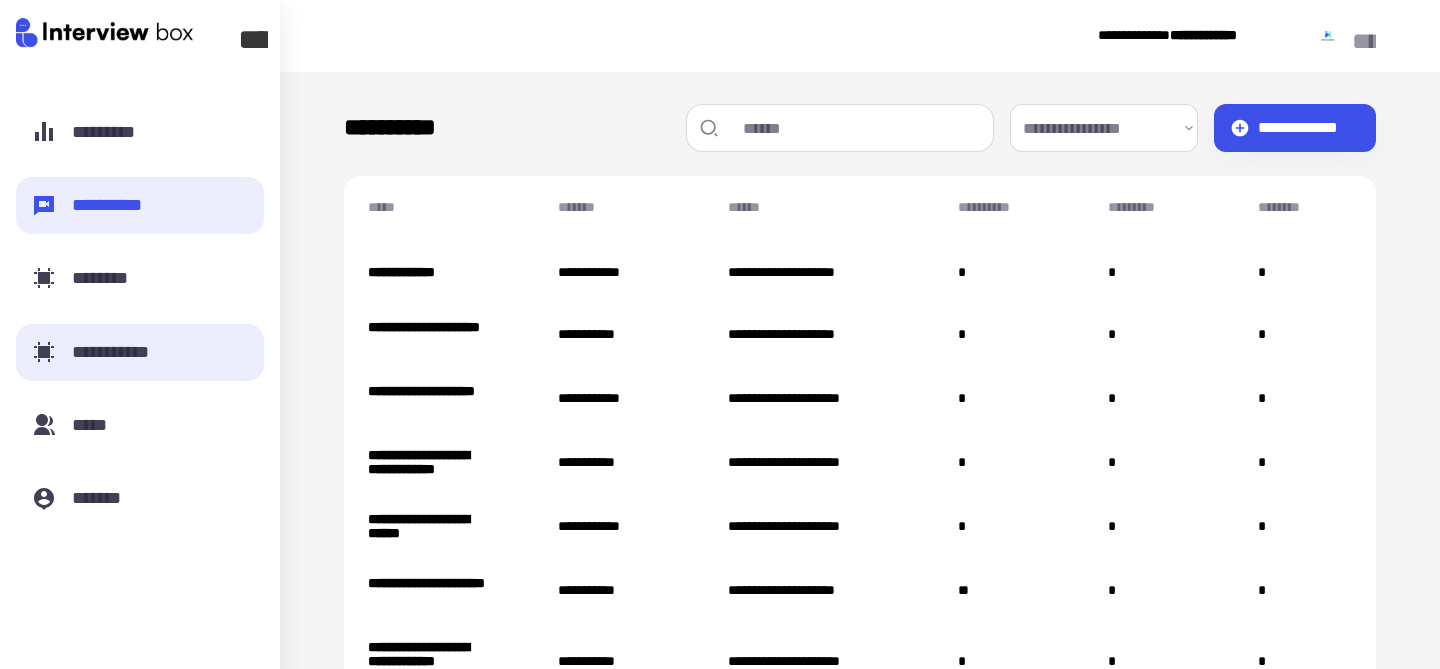 click on "**********" at bounding box center [116, 352] 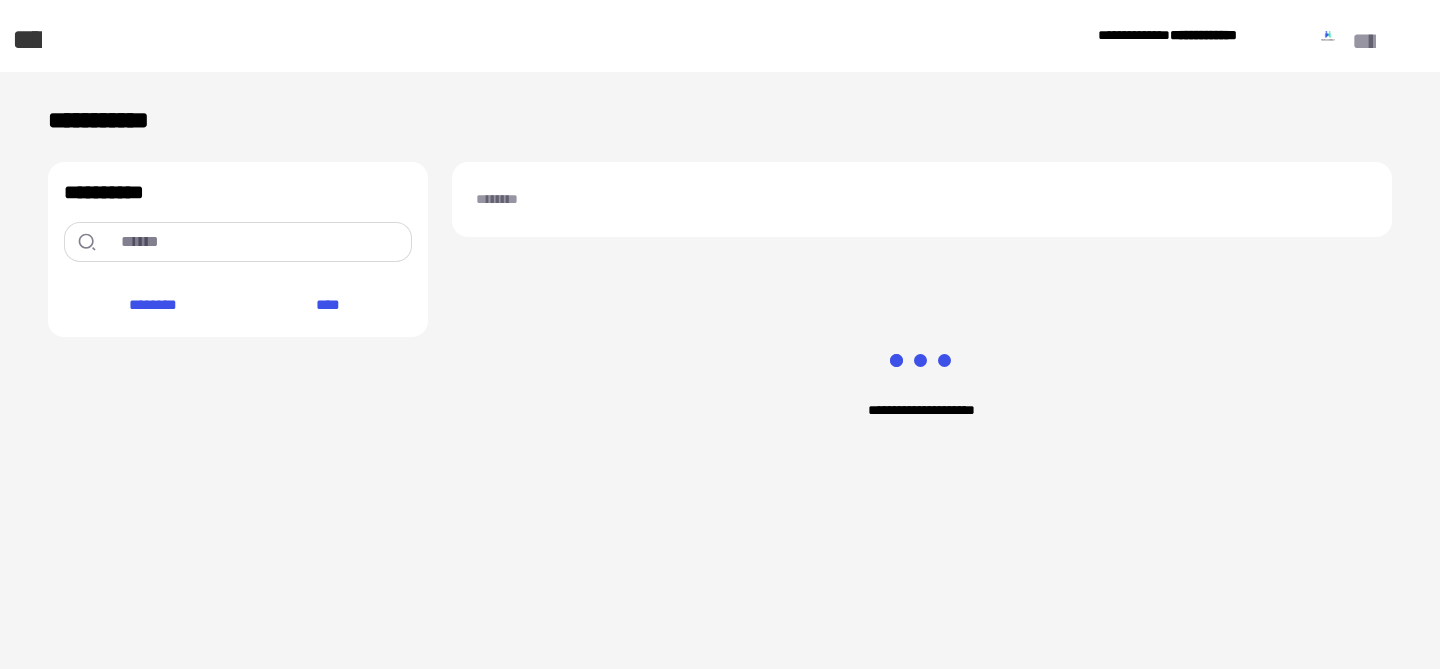scroll, scrollTop: 0, scrollLeft: 0, axis: both 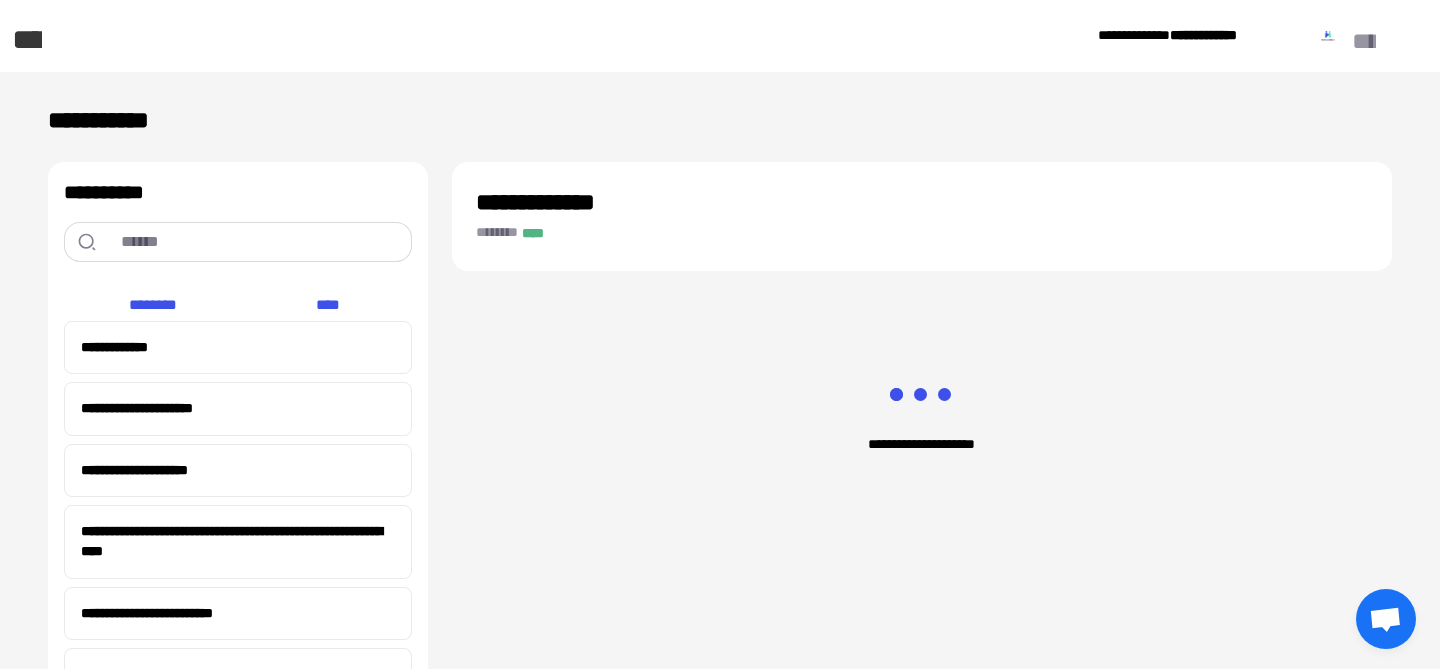 click on "****" 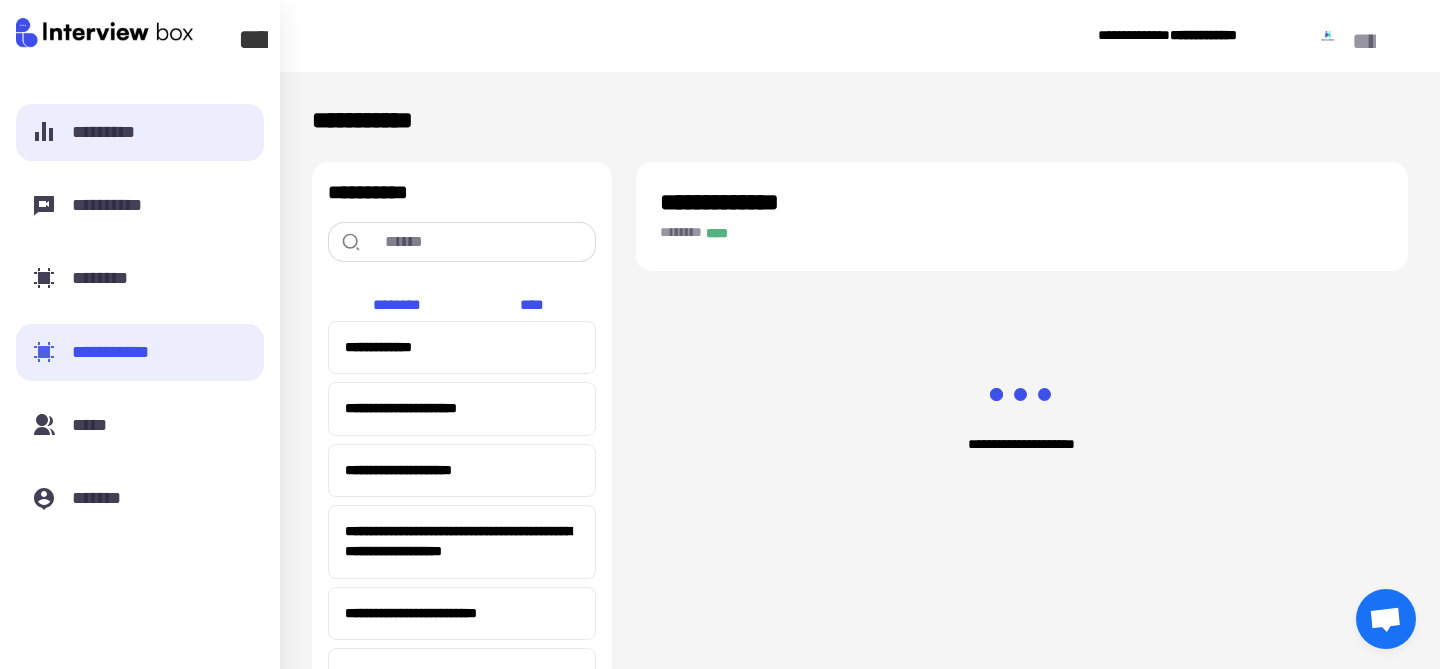 click on "*********" at bounding box center [140, 132] 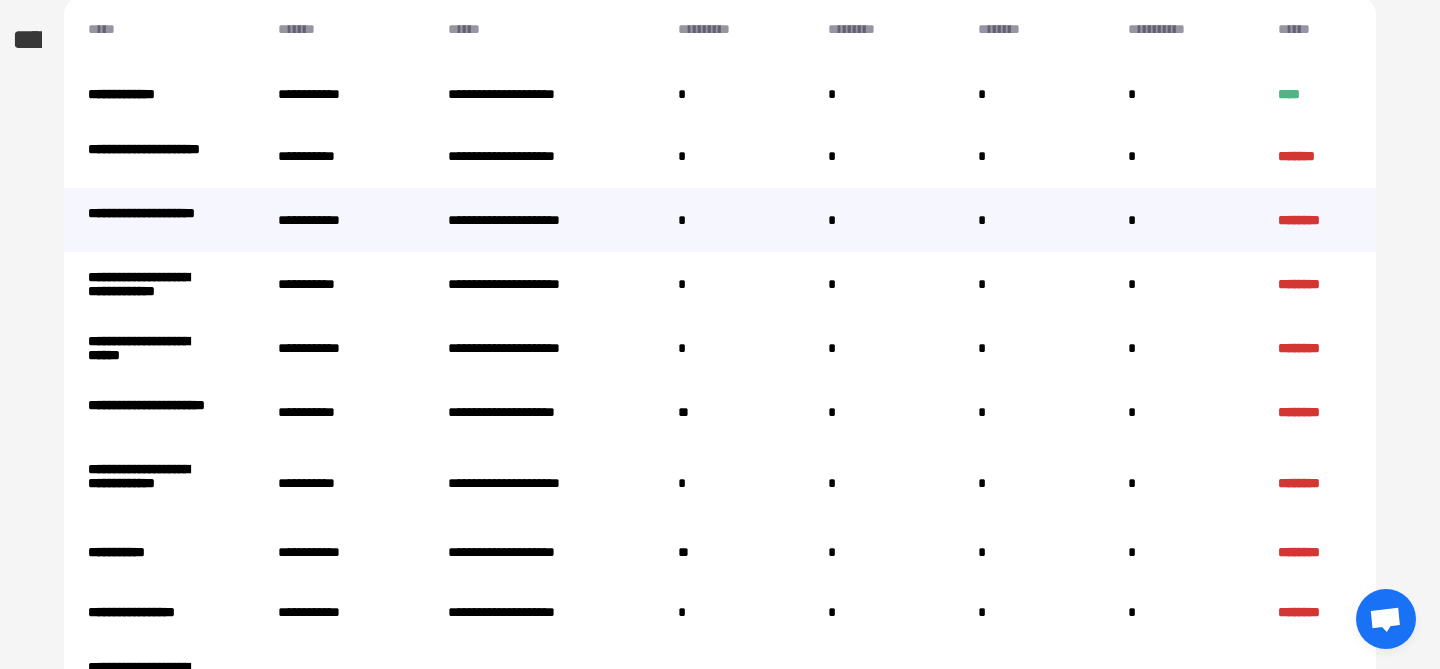scroll, scrollTop: 0, scrollLeft: 0, axis: both 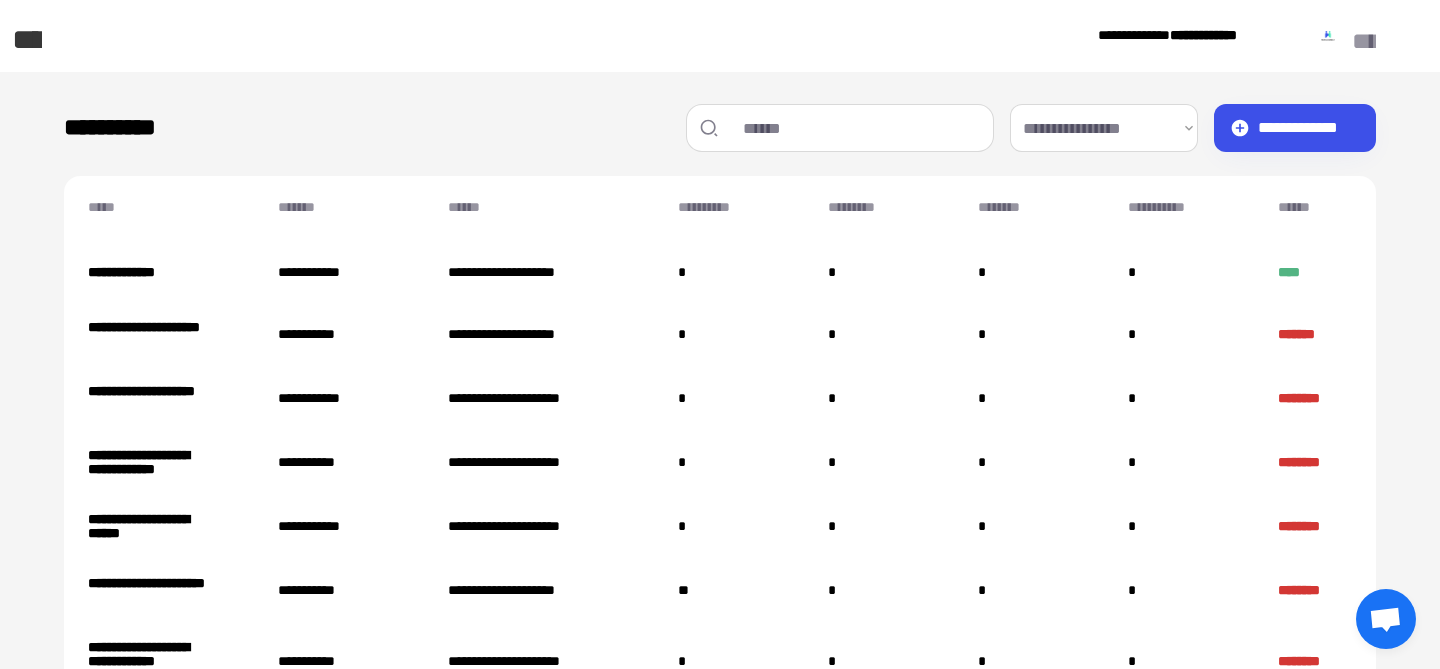click on "****" 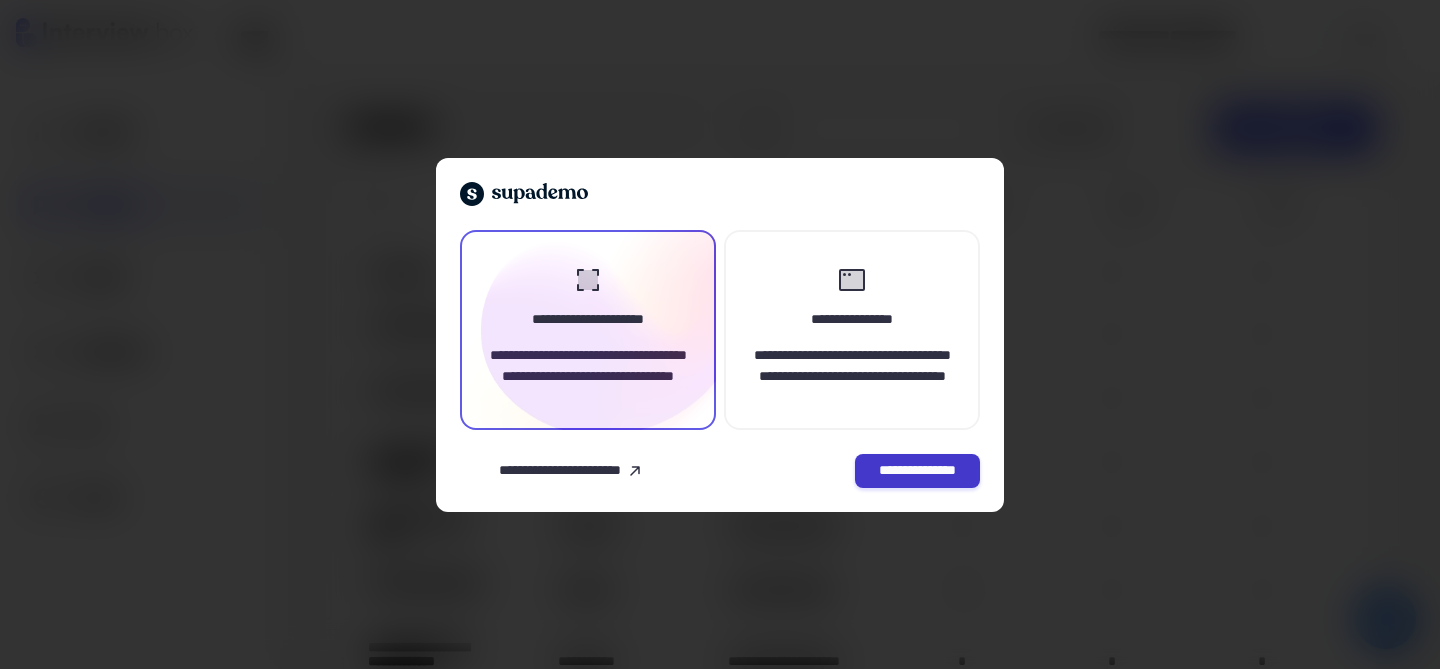click on "**********" 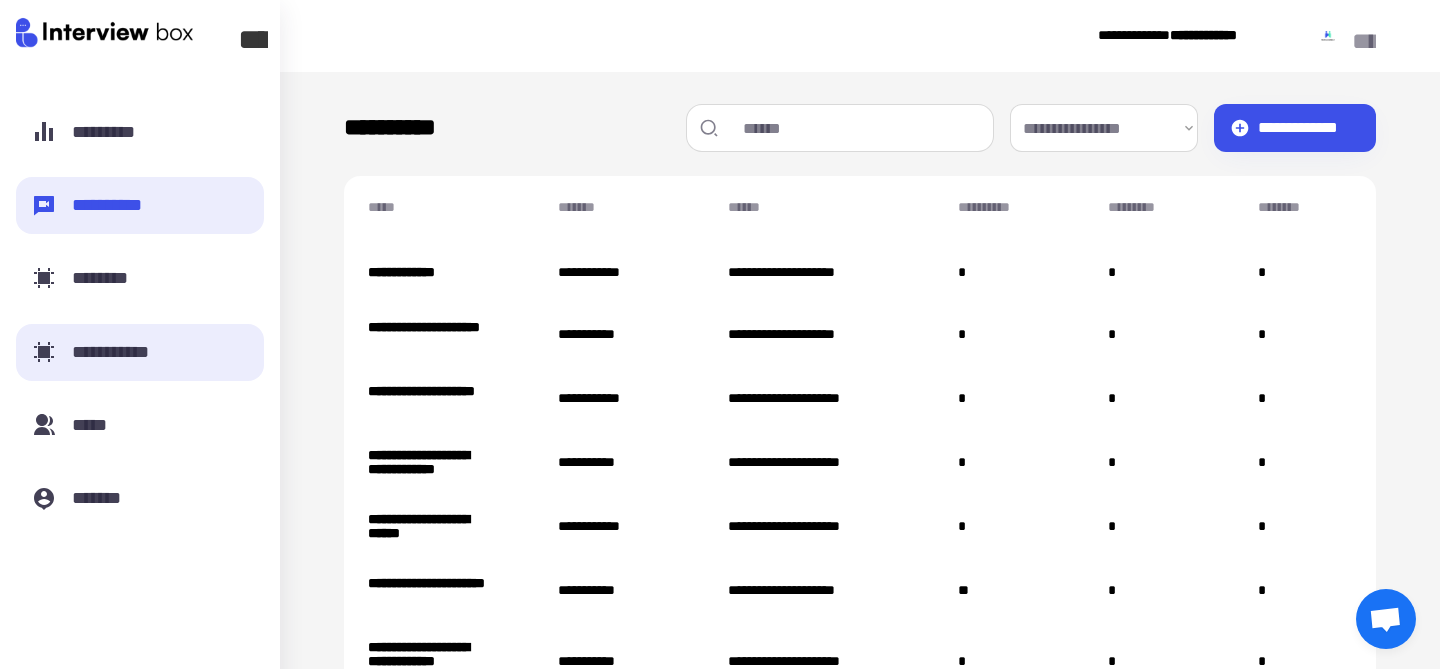 click on "**********" at bounding box center (140, 352) 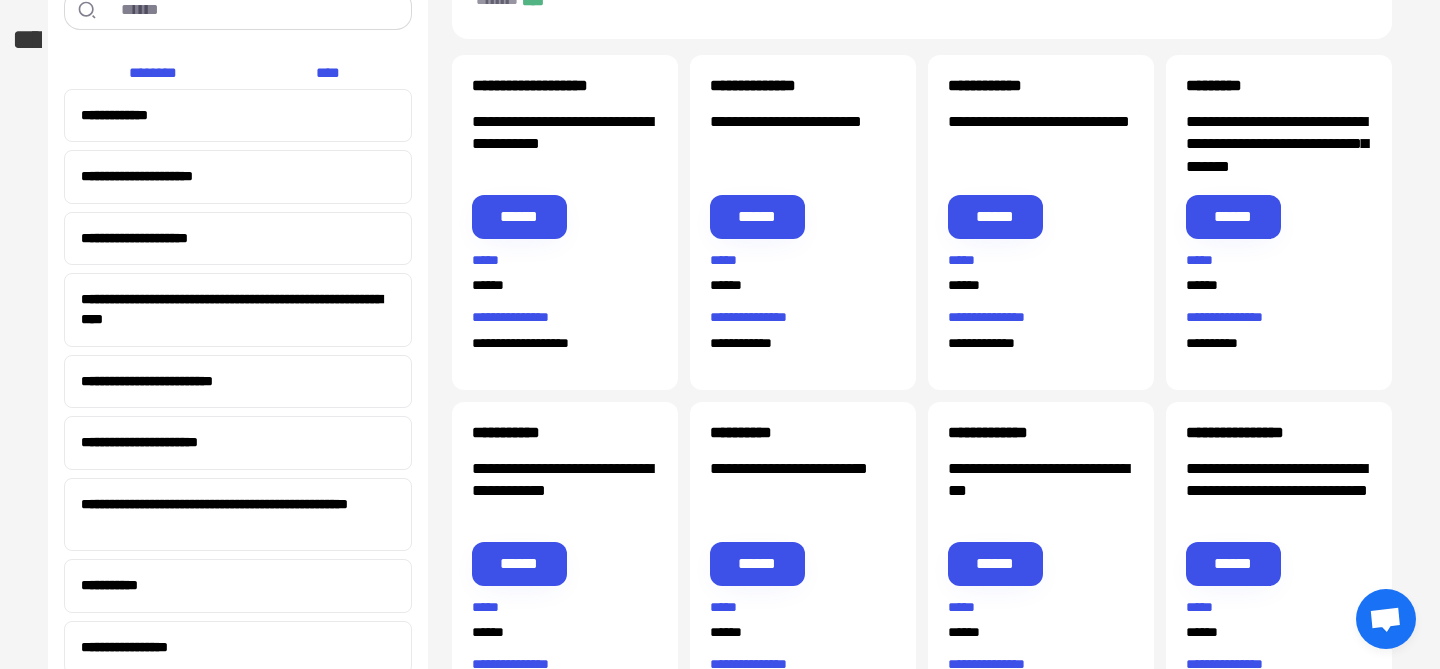 scroll, scrollTop: 234, scrollLeft: 0, axis: vertical 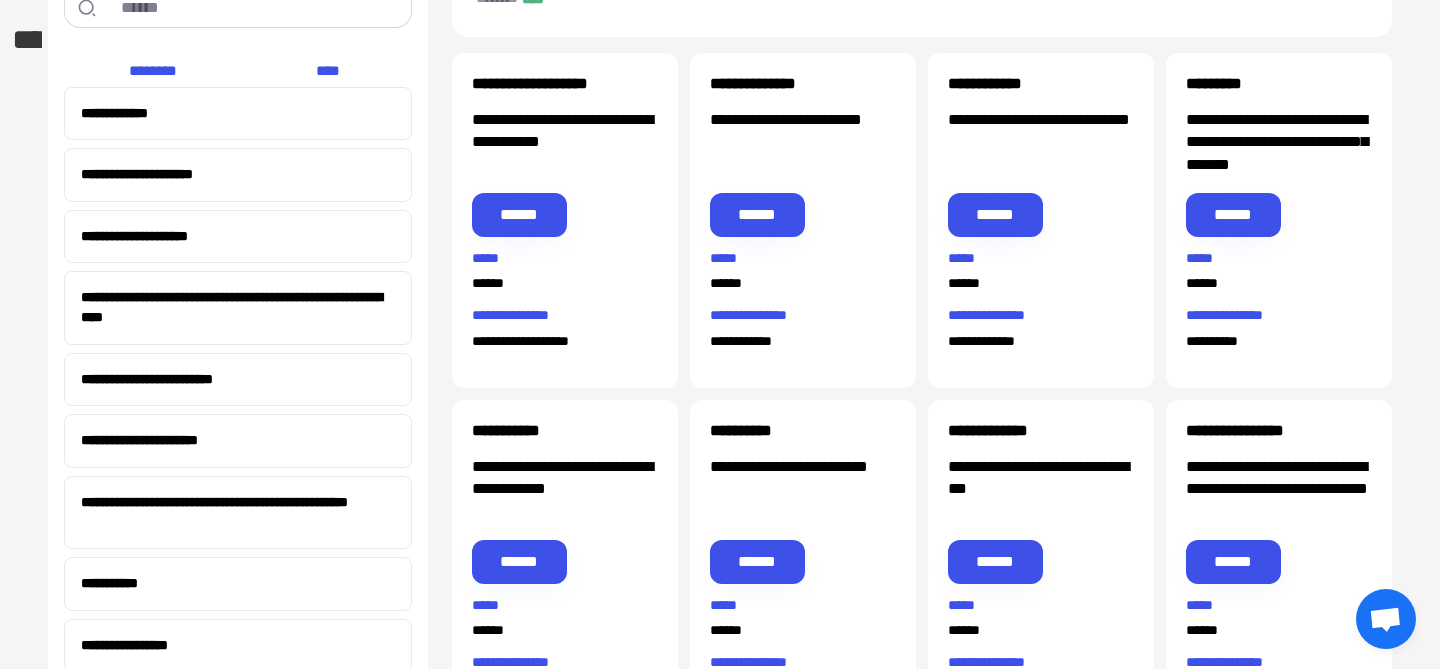 click on "[FIRST] [LAST] [STREET] [CITY], [STATE] [ZIP]" at bounding box center (803, 220) 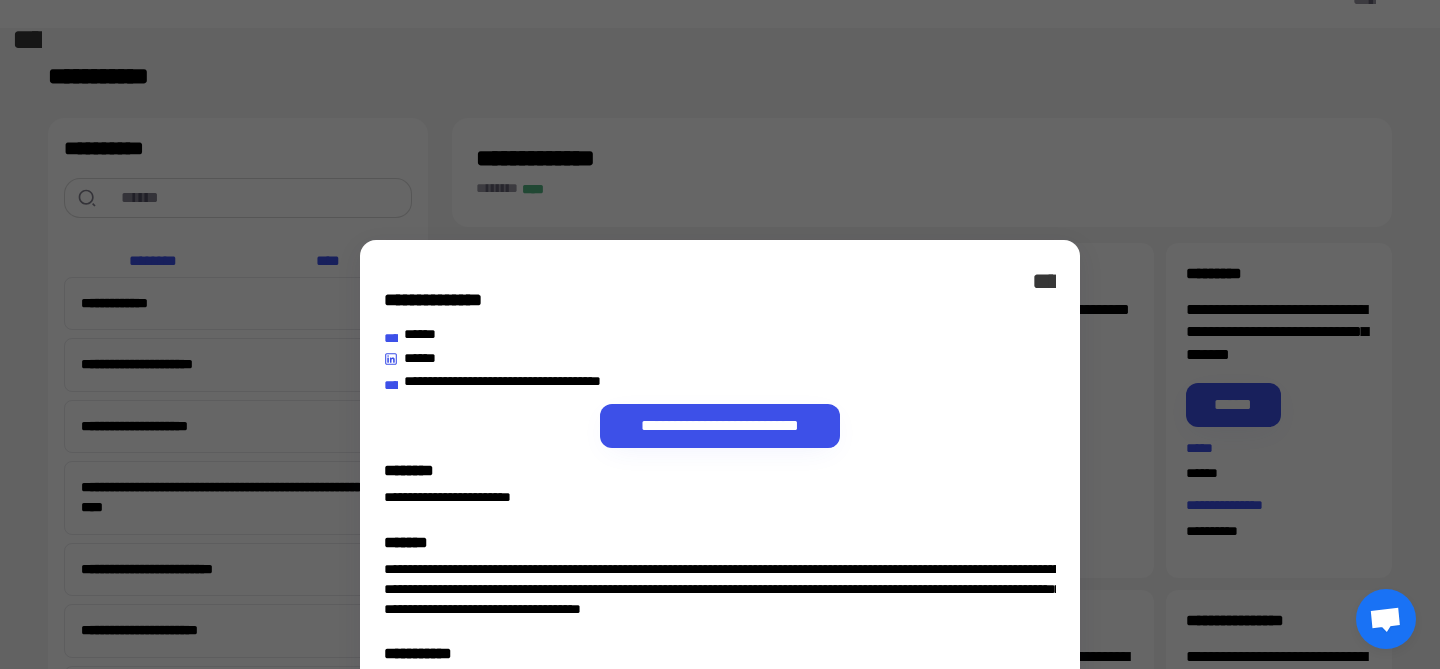 scroll, scrollTop: 0, scrollLeft: 0, axis: both 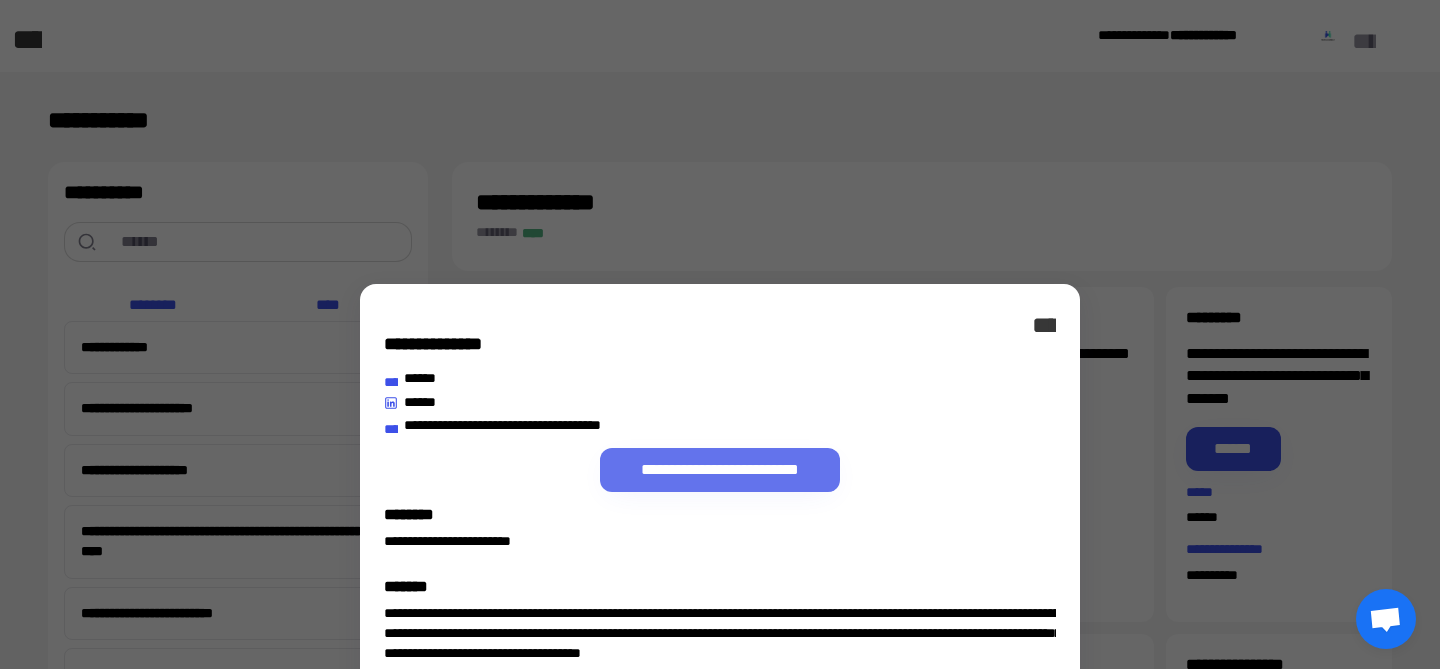 click on "**********" at bounding box center [720, 470] 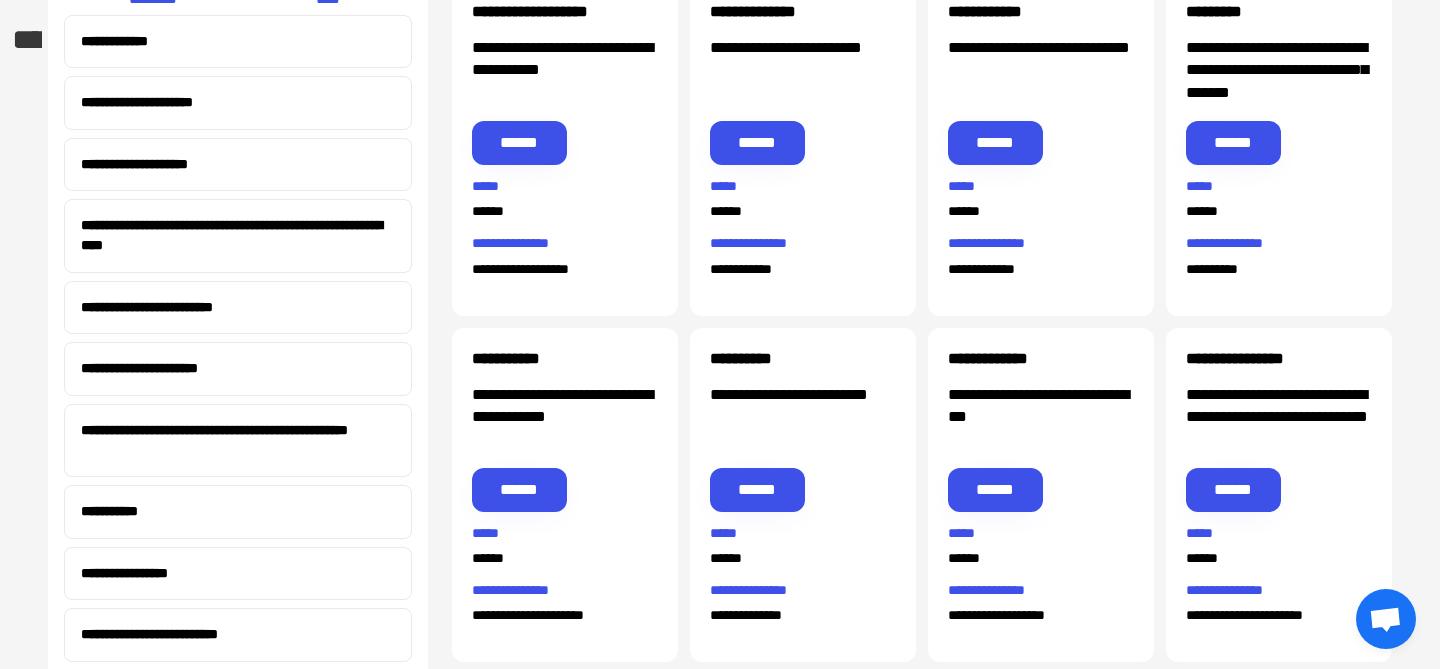 scroll, scrollTop: 309, scrollLeft: 0, axis: vertical 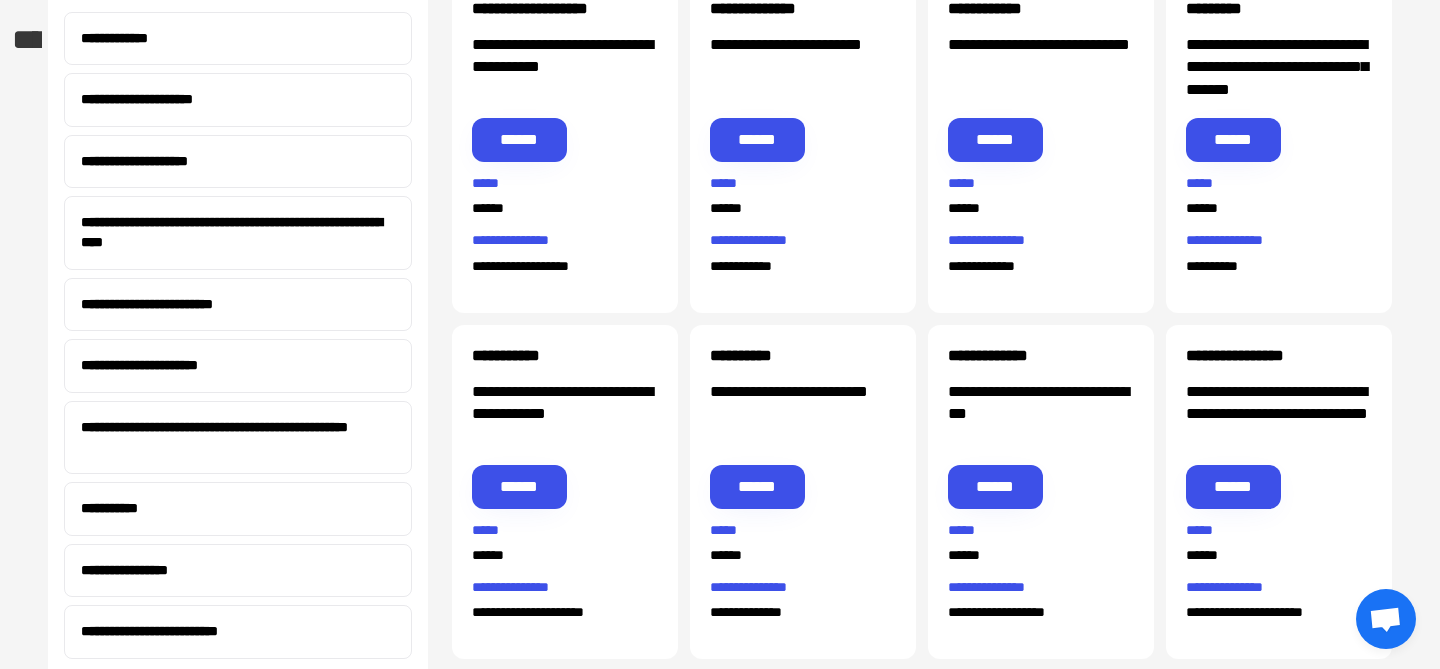 click on "**********" at bounding box center [565, 414] 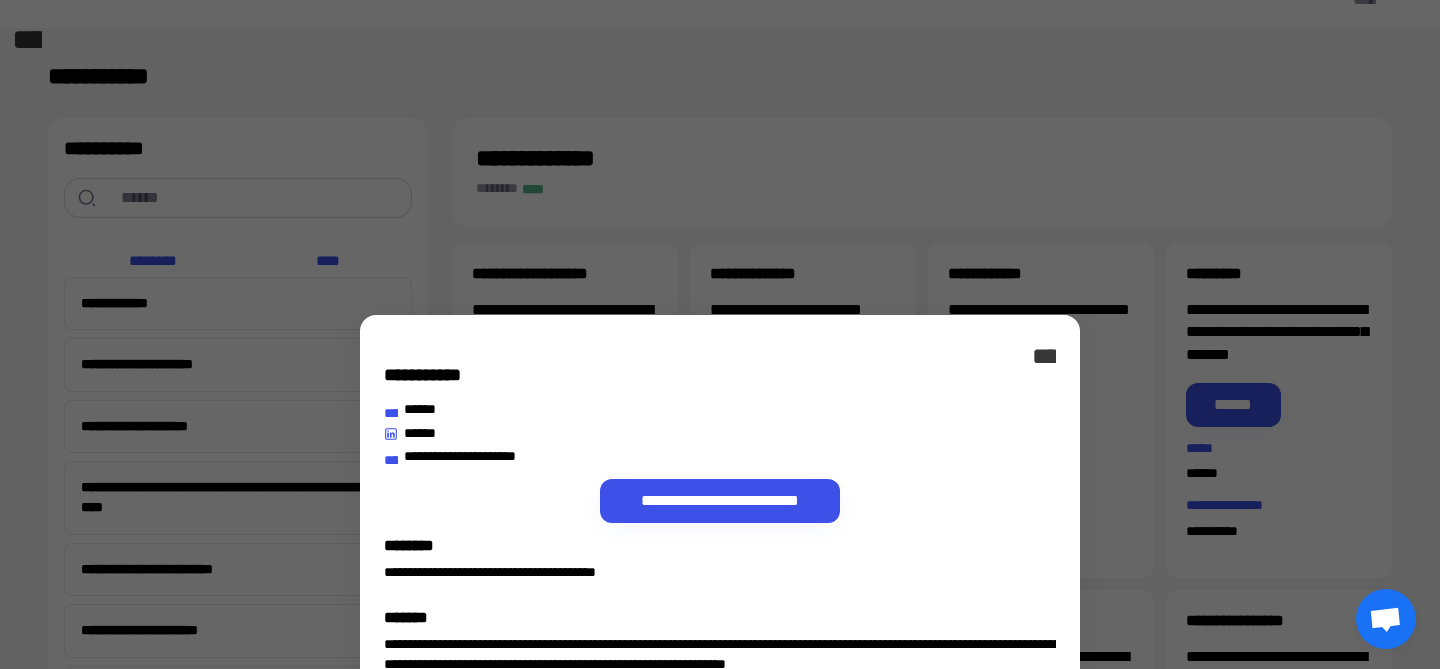 scroll, scrollTop: 63, scrollLeft: 0, axis: vertical 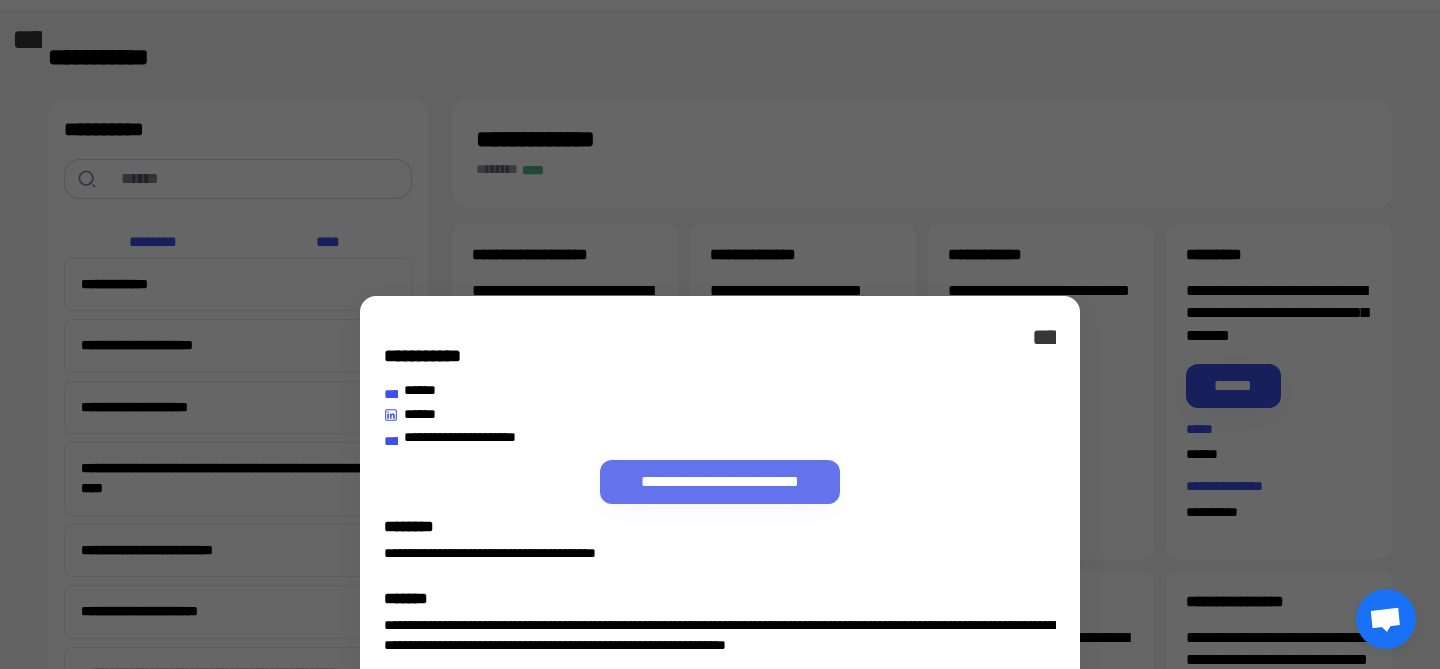 click on "**********" at bounding box center [720, 482] 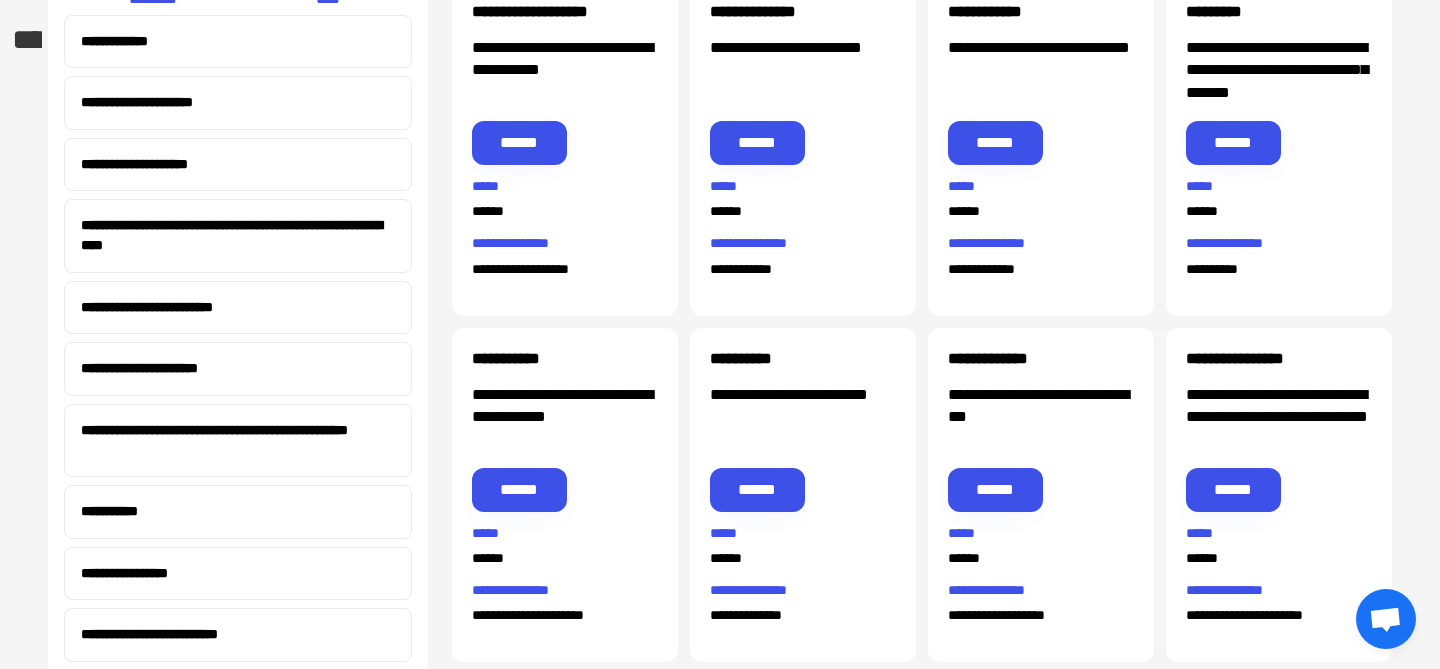 scroll, scrollTop: 47, scrollLeft: 0, axis: vertical 